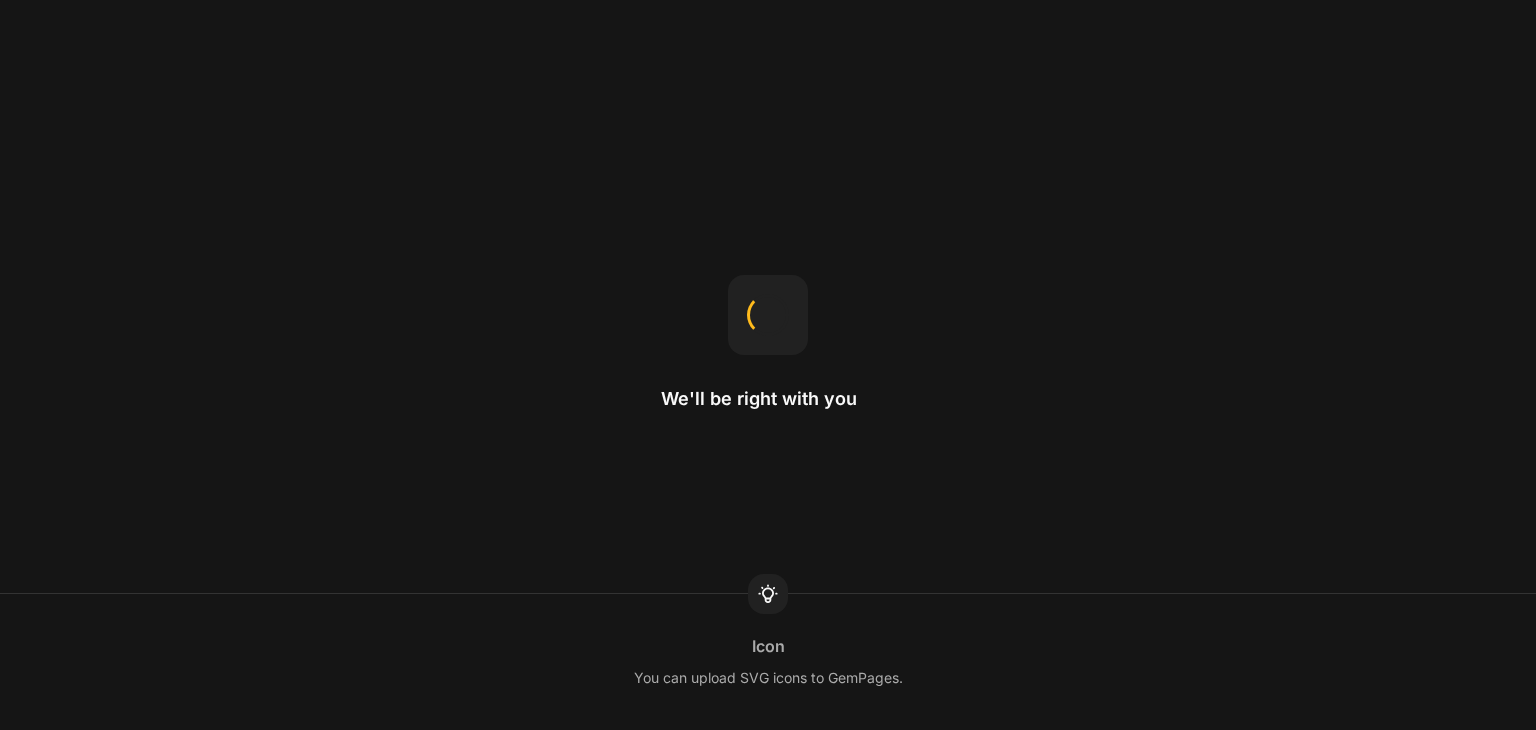 scroll, scrollTop: 0, scrollLeft: 0, axis: both 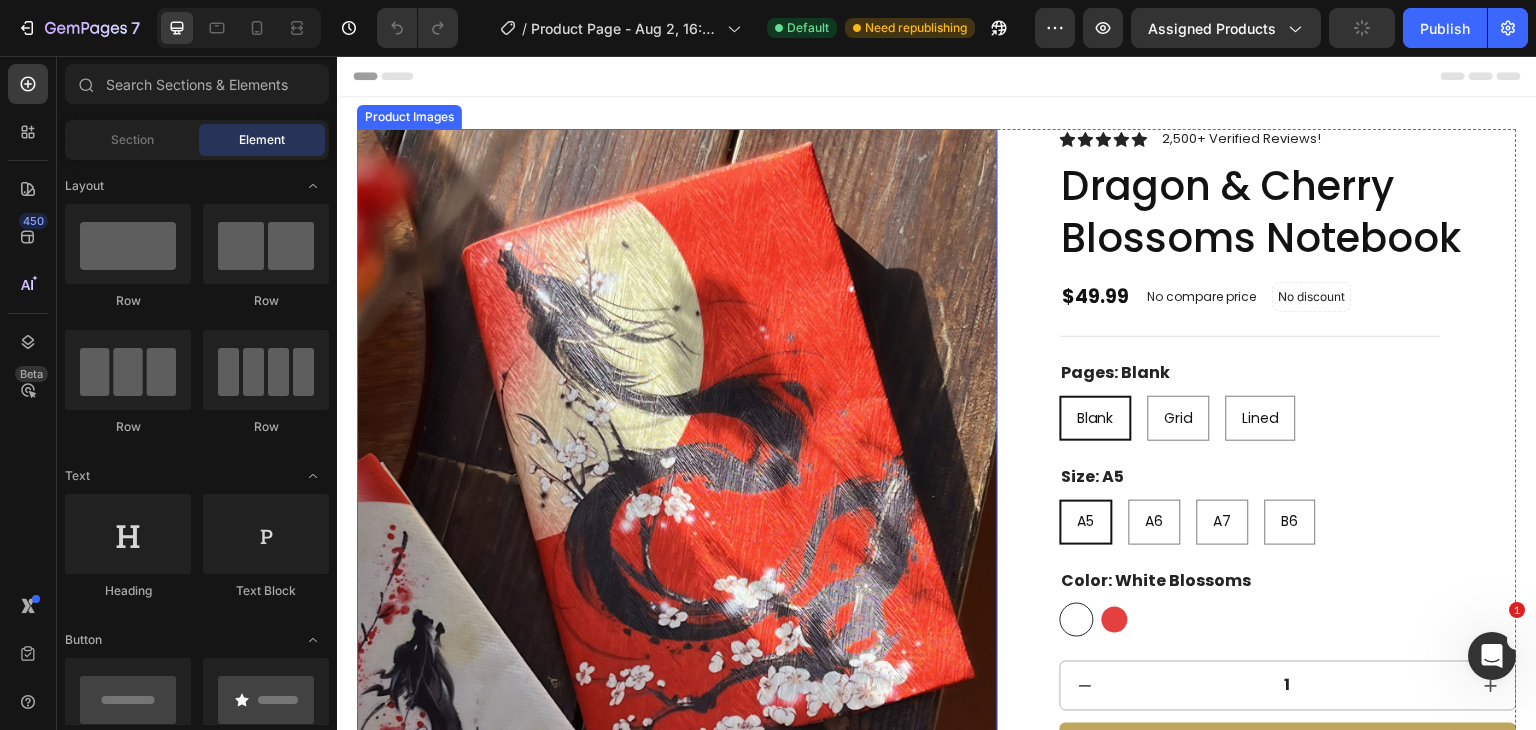 click at bounding box center (677, 449) 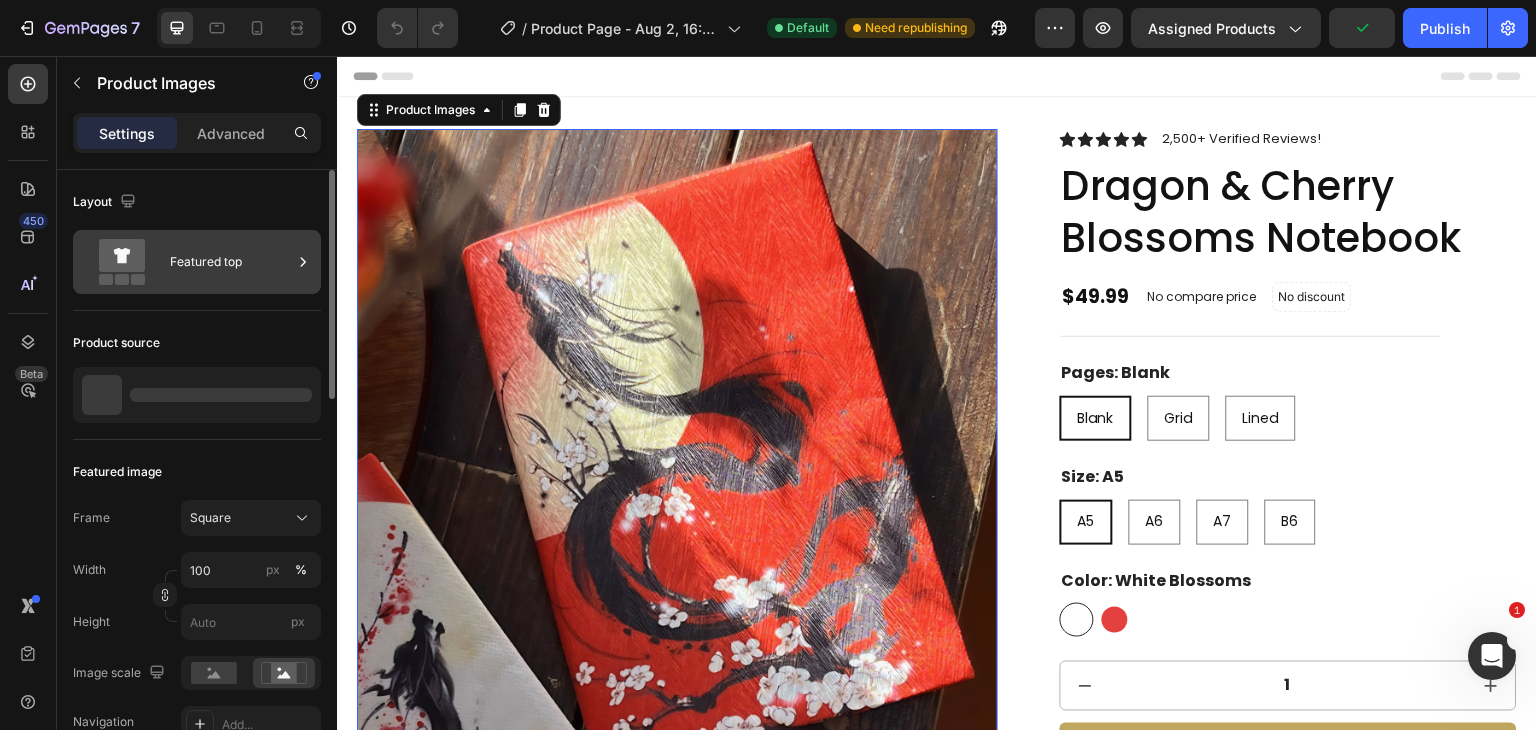click on "Featured top" at bounding box center (231, 262) 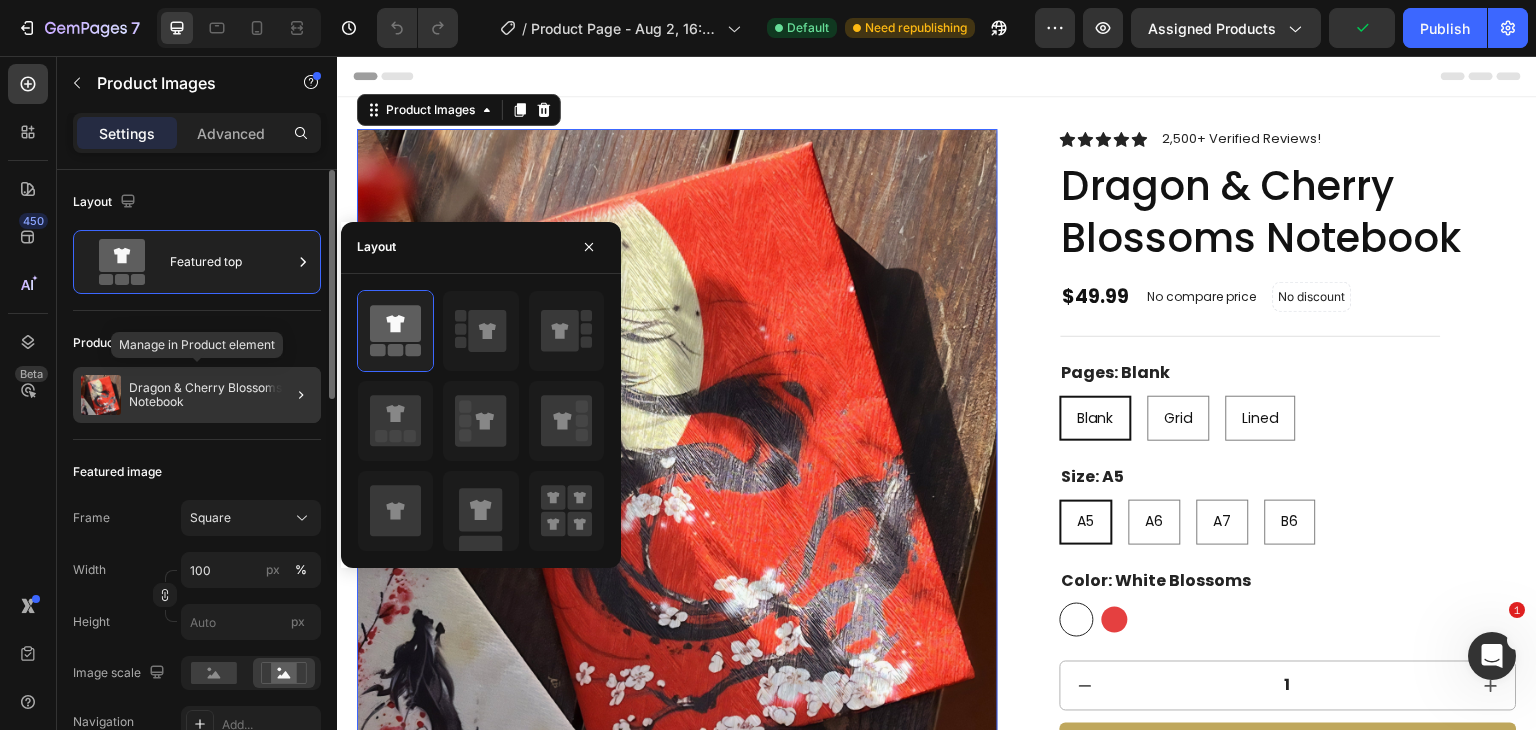 click on "Dragon & Cherry Blossoms Notebook" at bounding box center (221, 395) 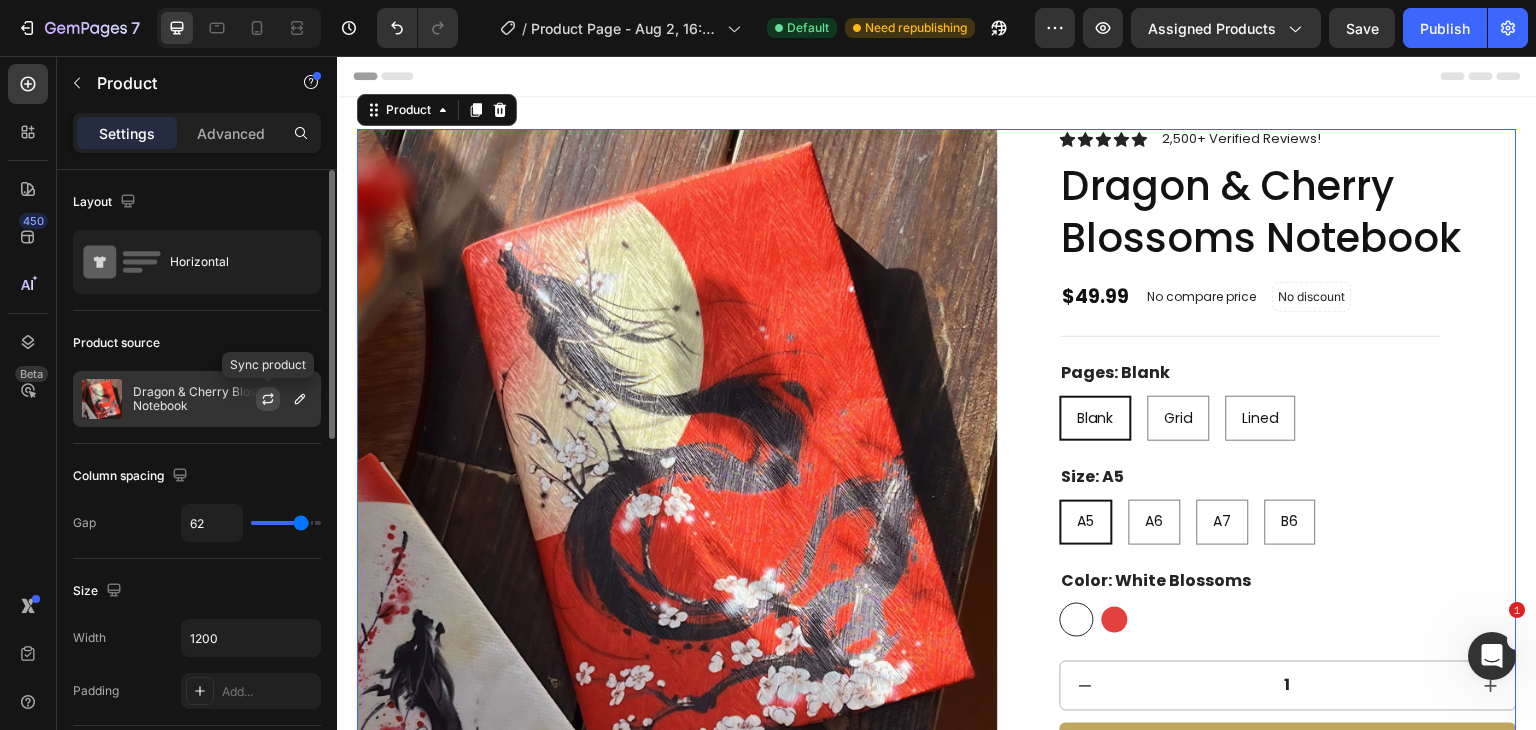 click 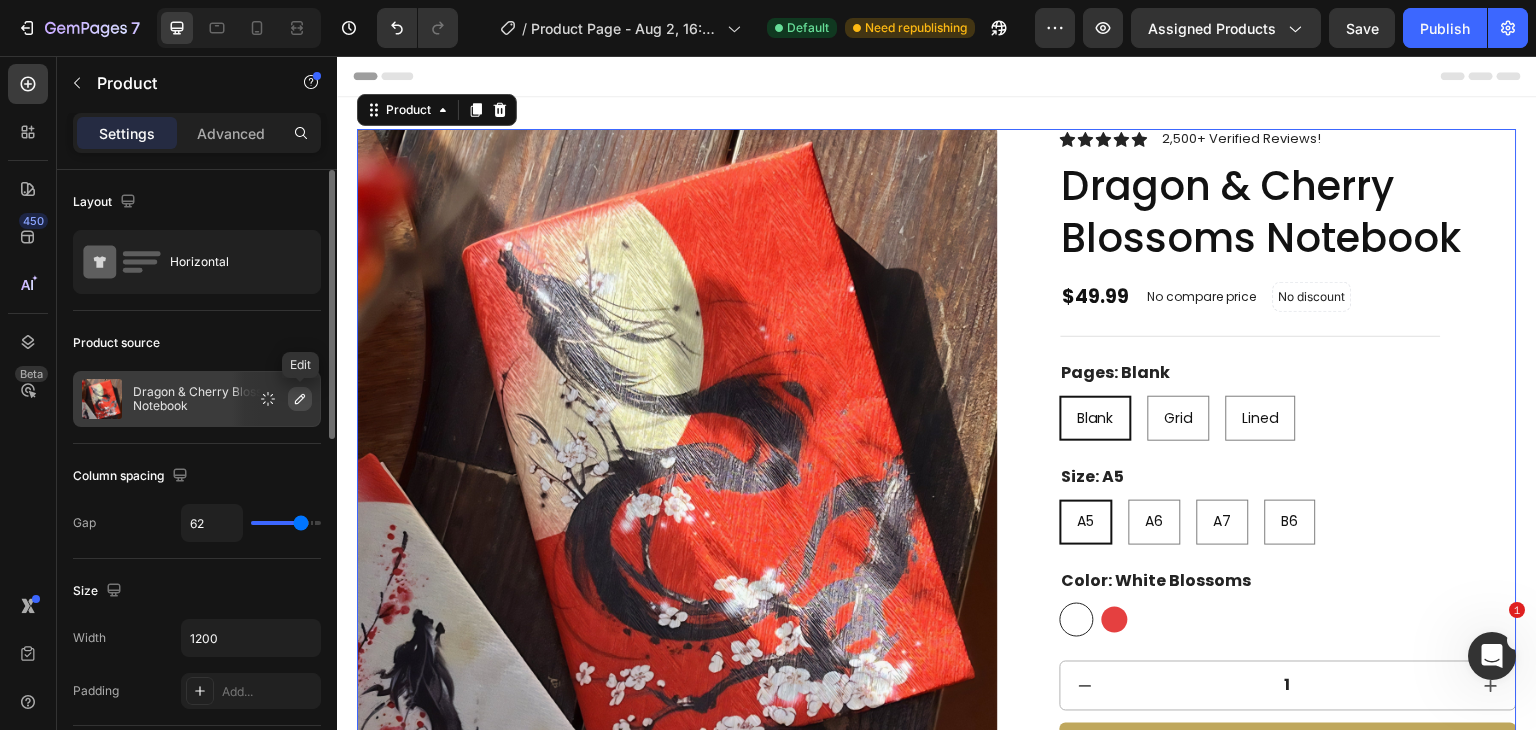 click 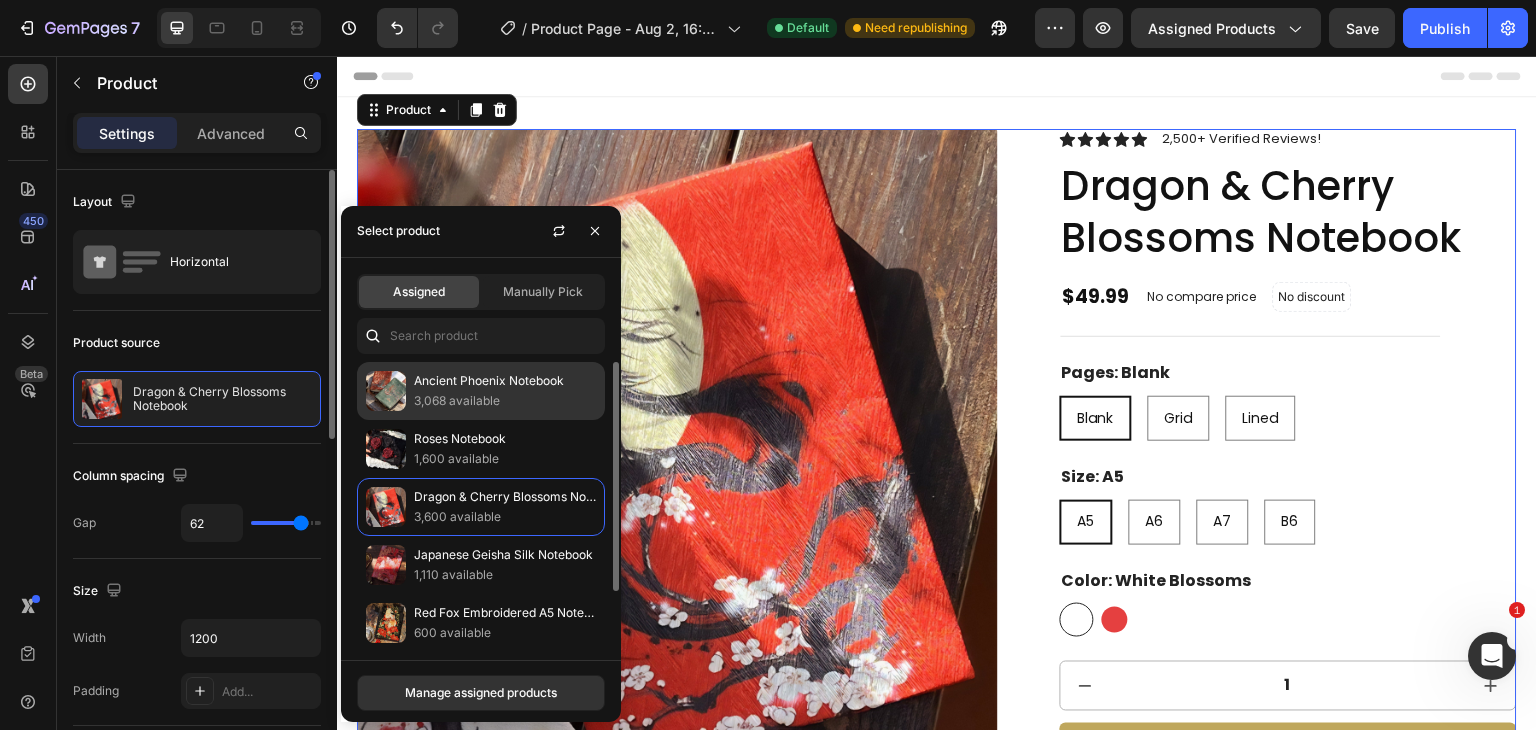 click on "Ancient Phoenix Notebook" at bounding box center [505, 381] 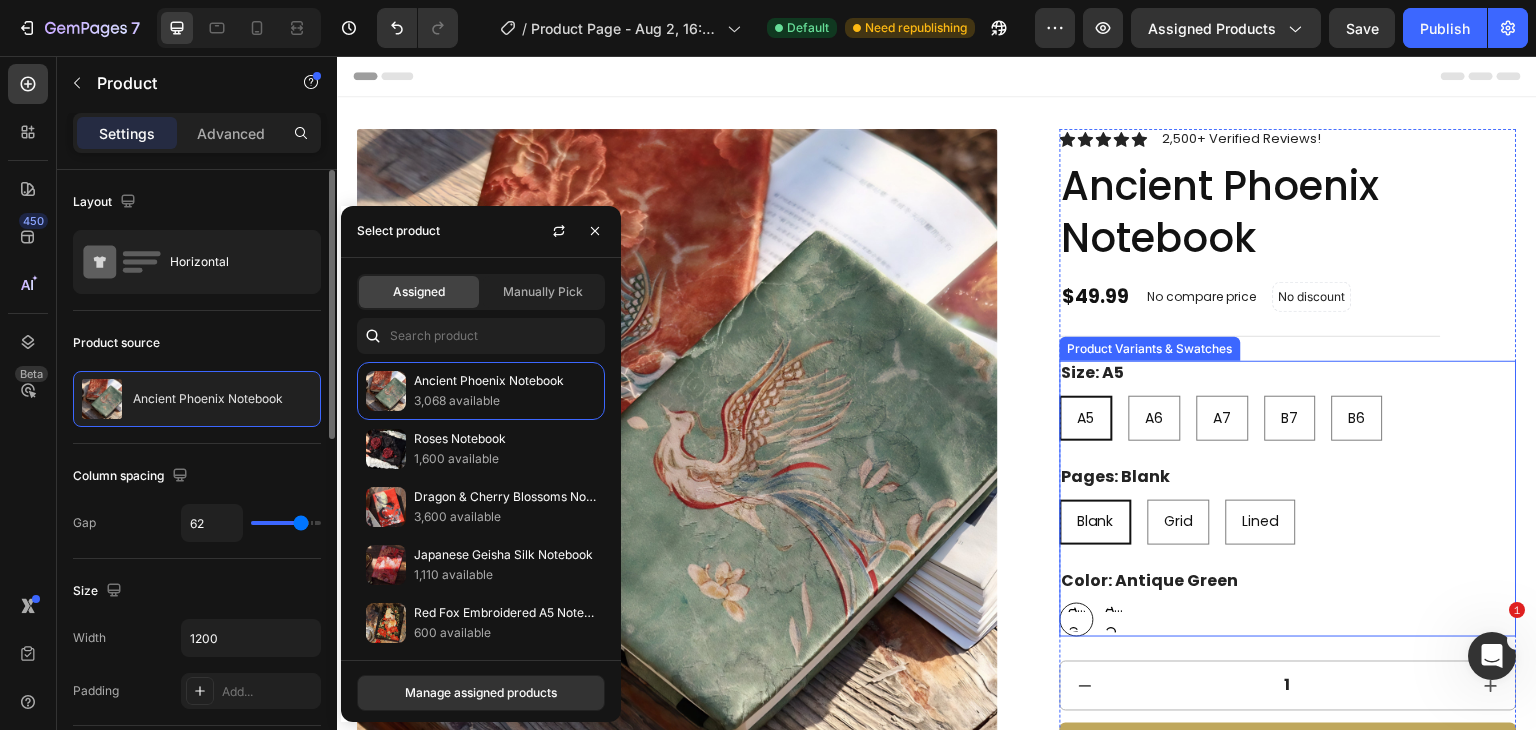 click on "Antique Orange" at bounding box center (1115, 620) 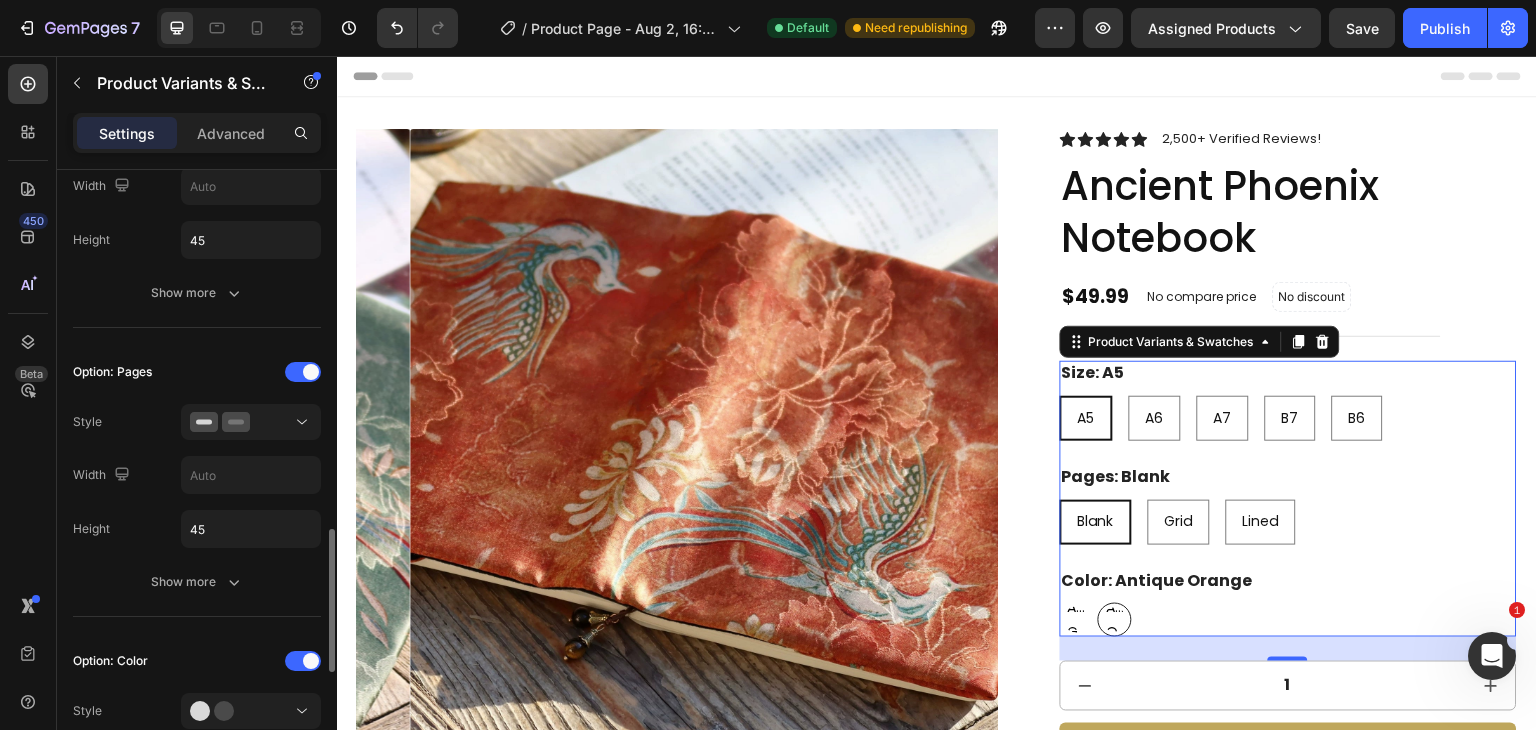 scroll, scrollTop: 832, scrollLeft: 0, axis: vertical 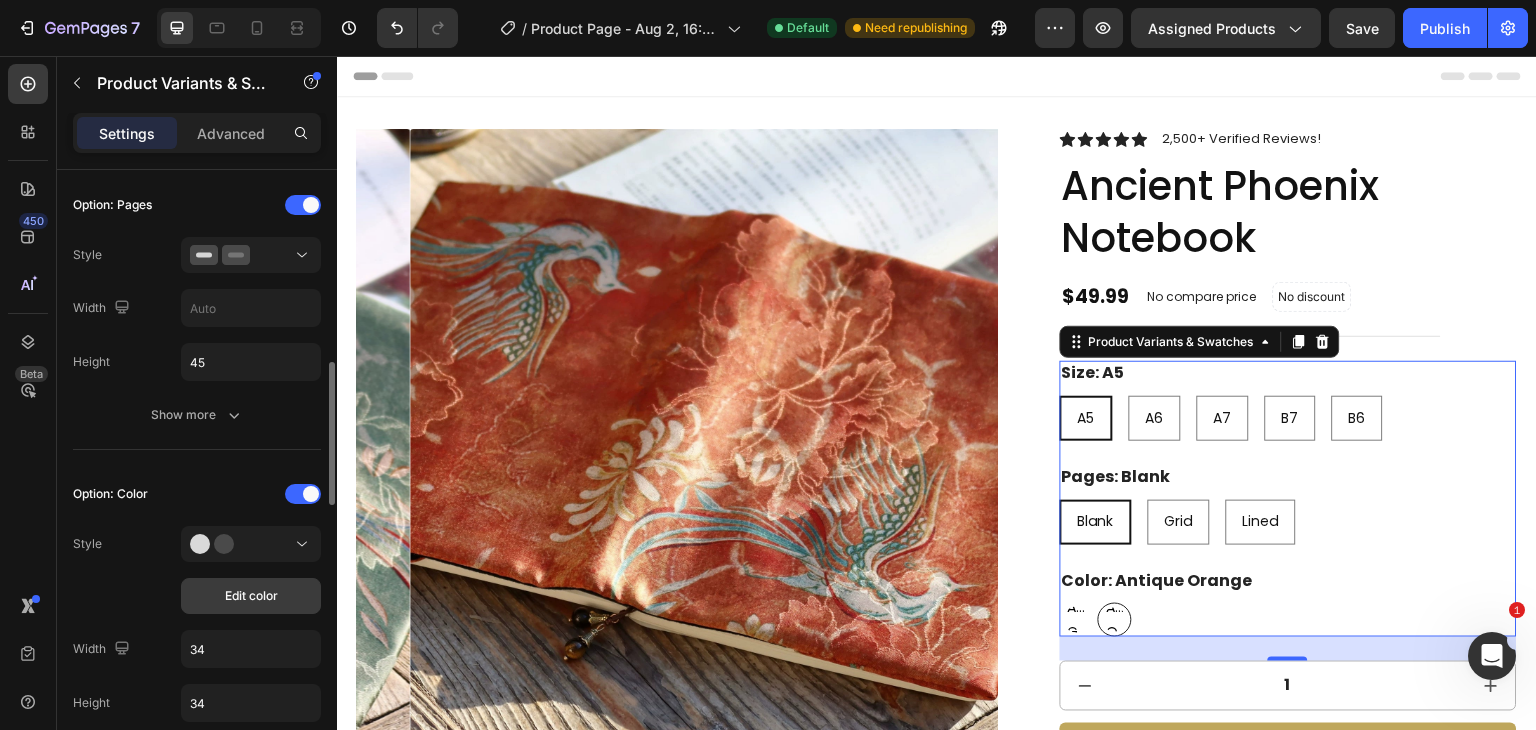 click on "Edit color" 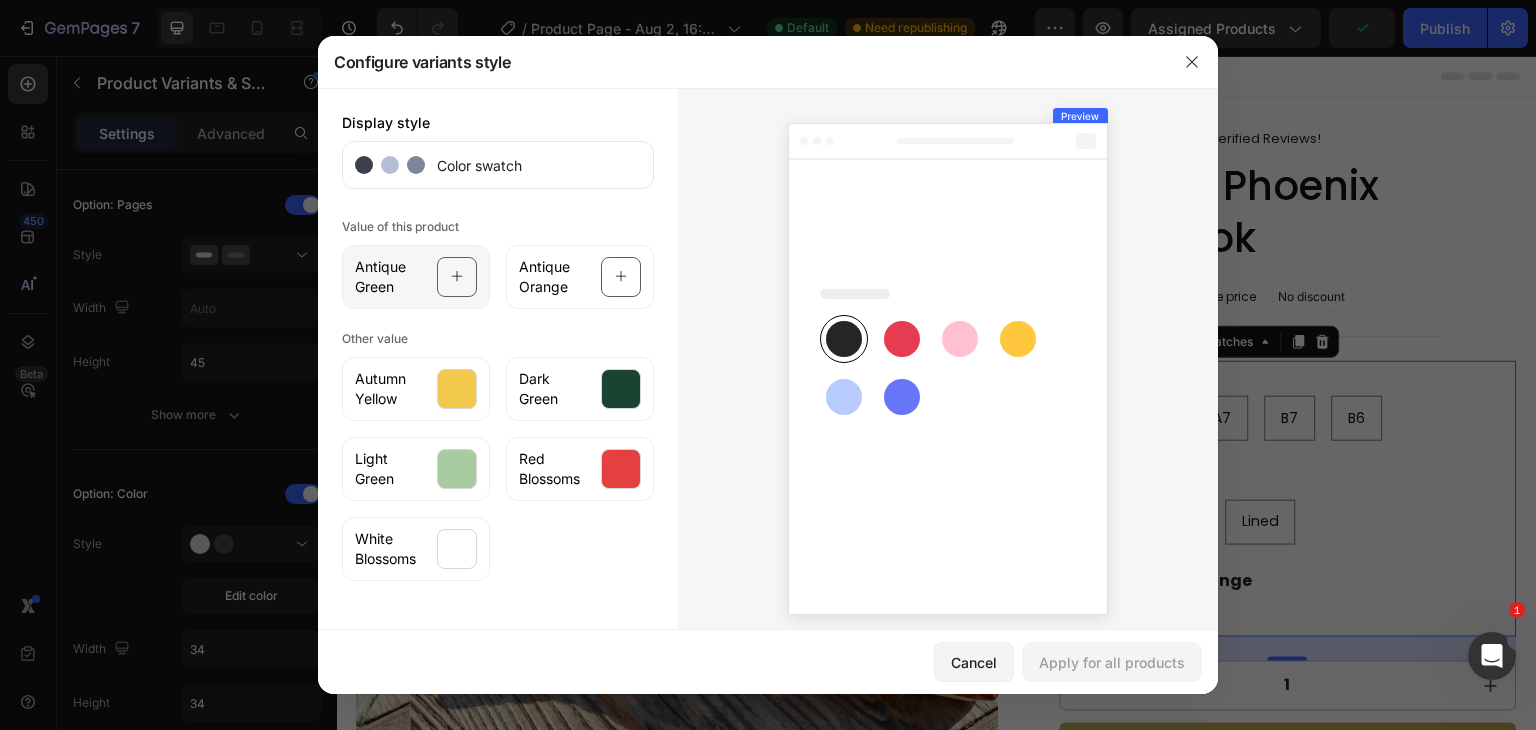 click 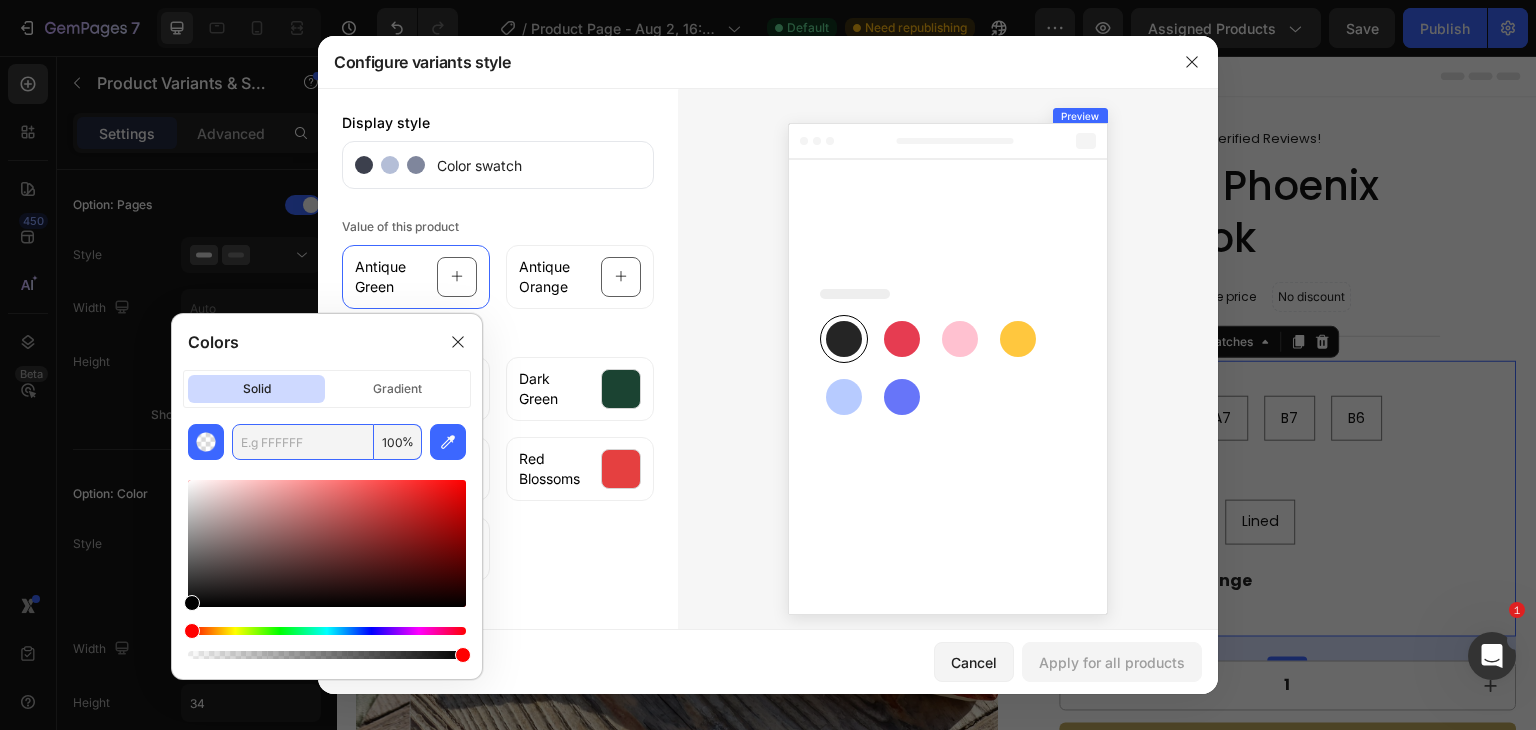 click at bounding box center (303, 442) 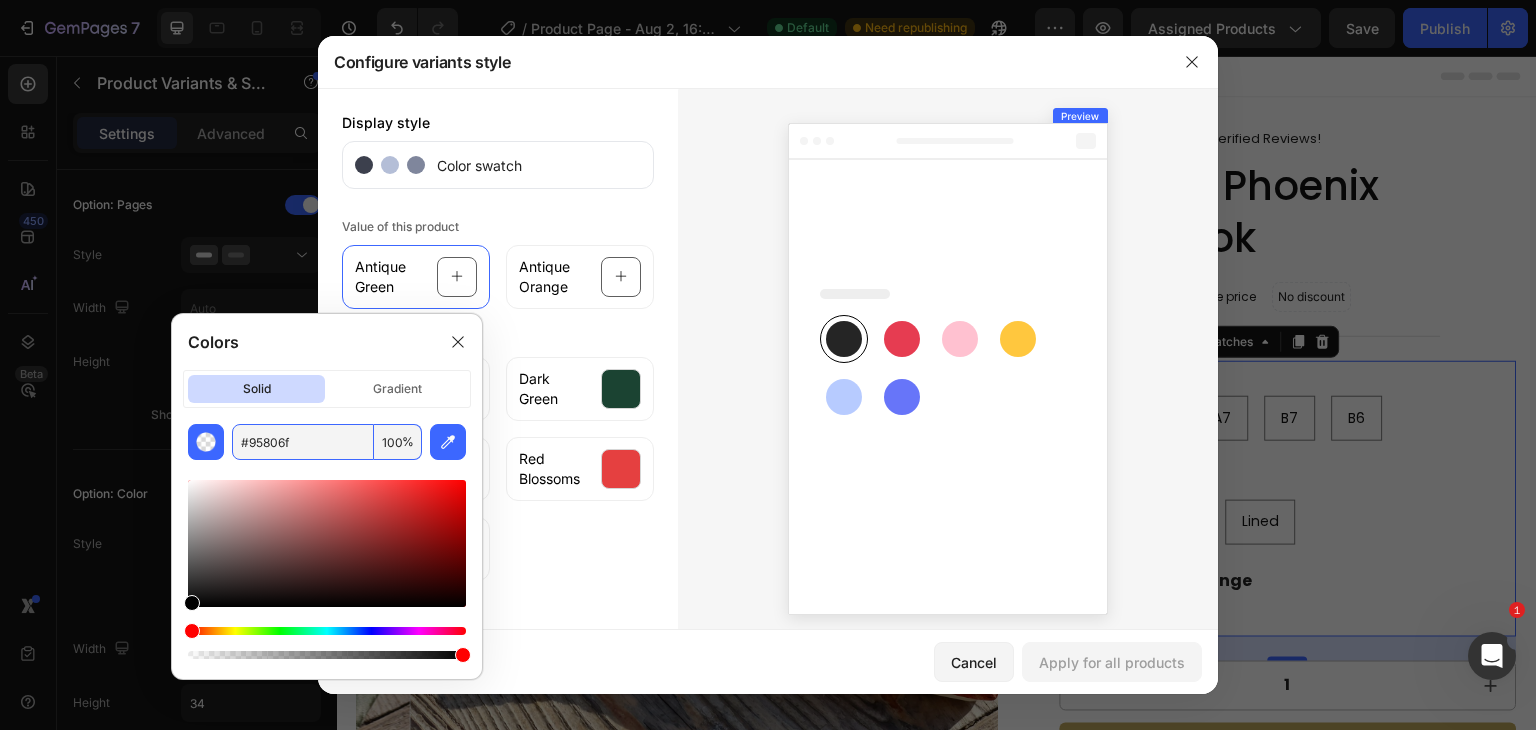 type on "95806F" 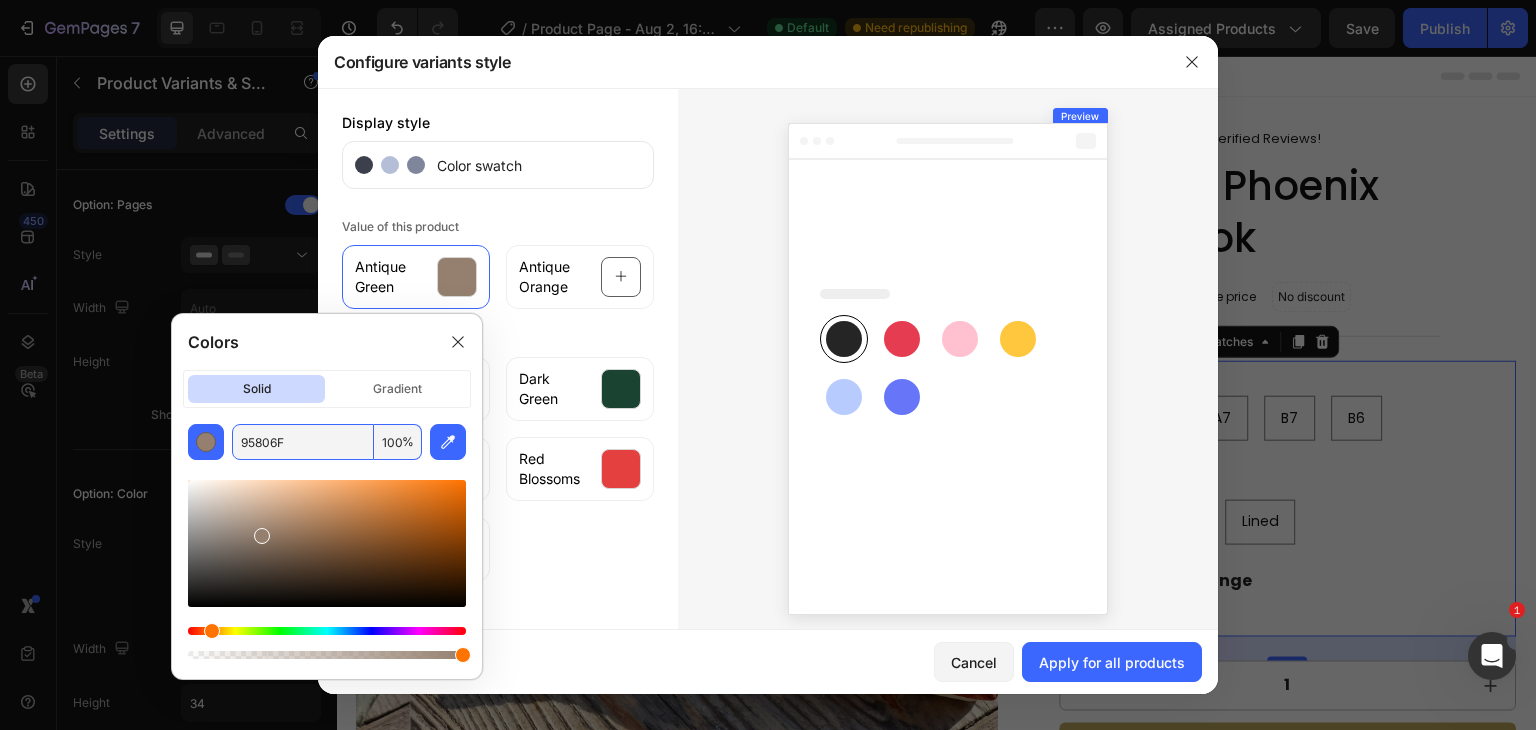 click on "Autumn Yellow Dark Green Light Green Red Blossoms White Blossoms" at bounding box center (498, 477) 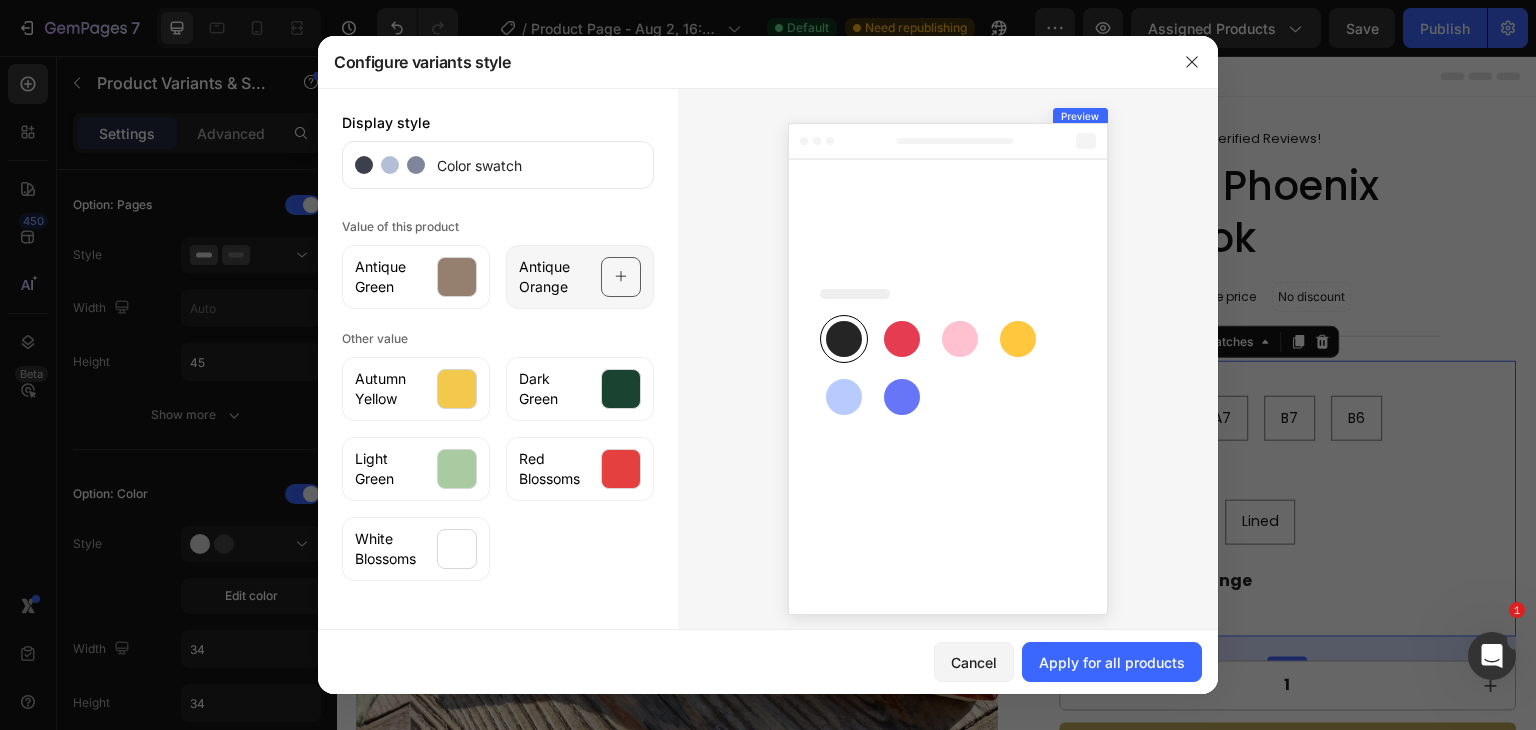 click at bounding box center (621, 277) 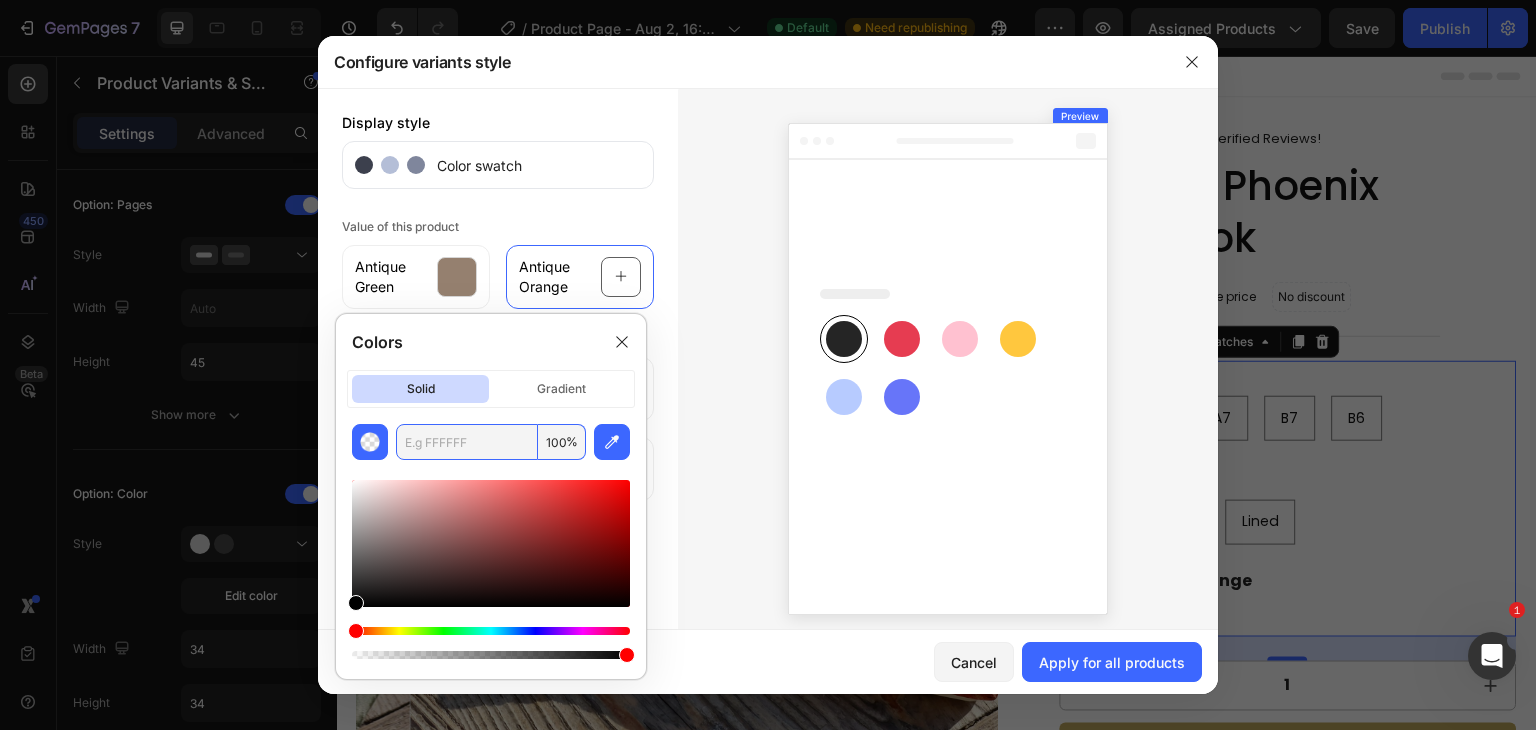 click at bounding box center (467, 442) 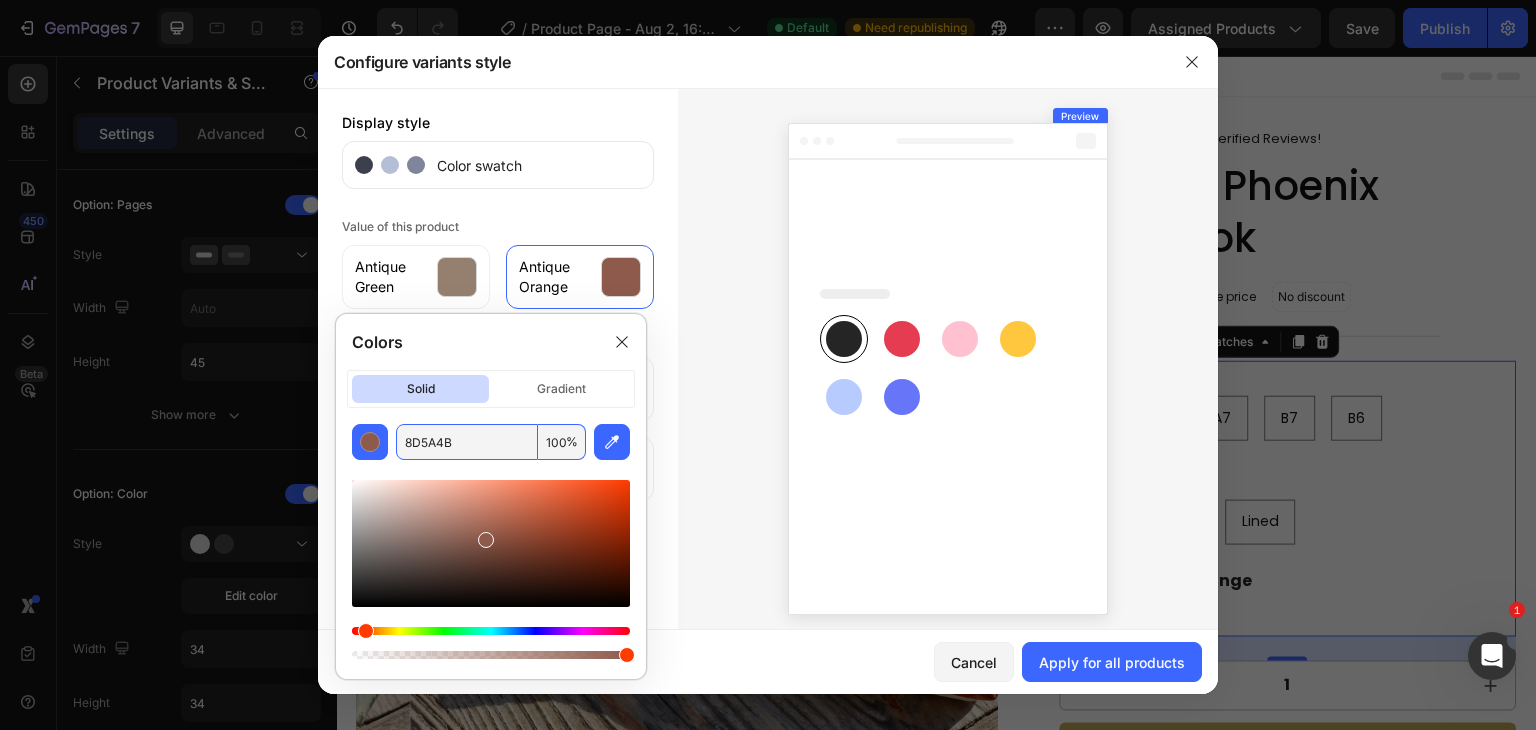 type on "8D5A4B" 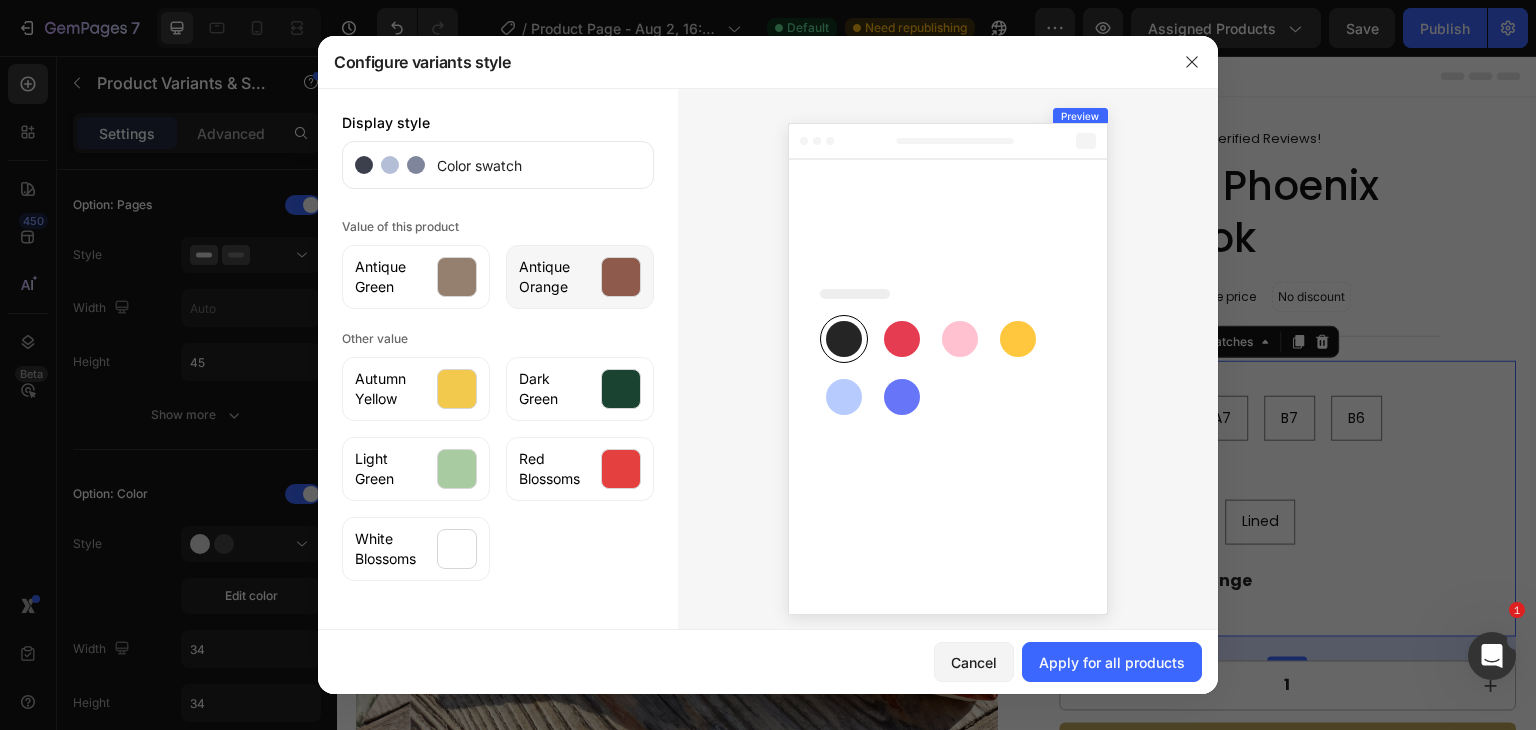 click at bounding box center [621, 277] 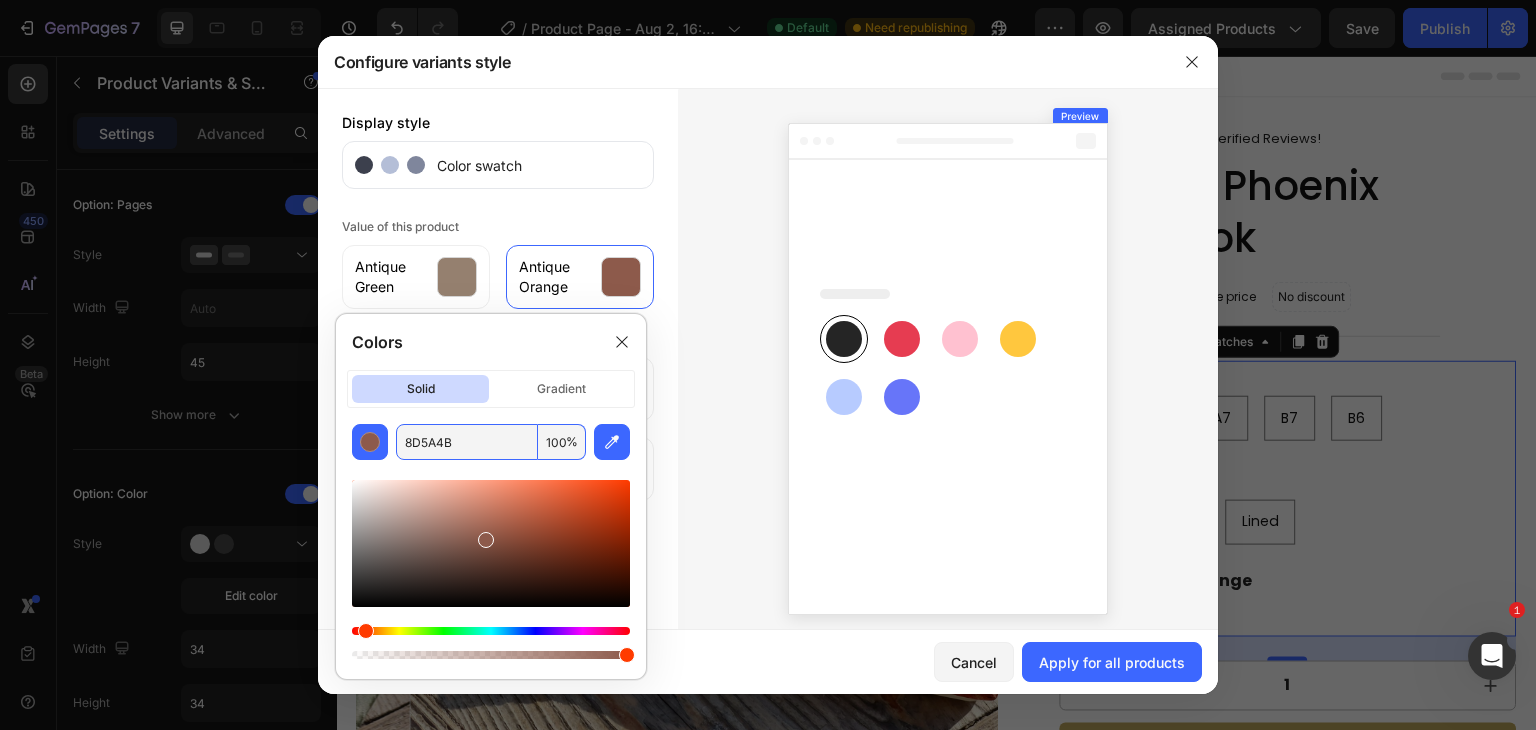 click on "8D5A4B" at bounding box center [467, 442] 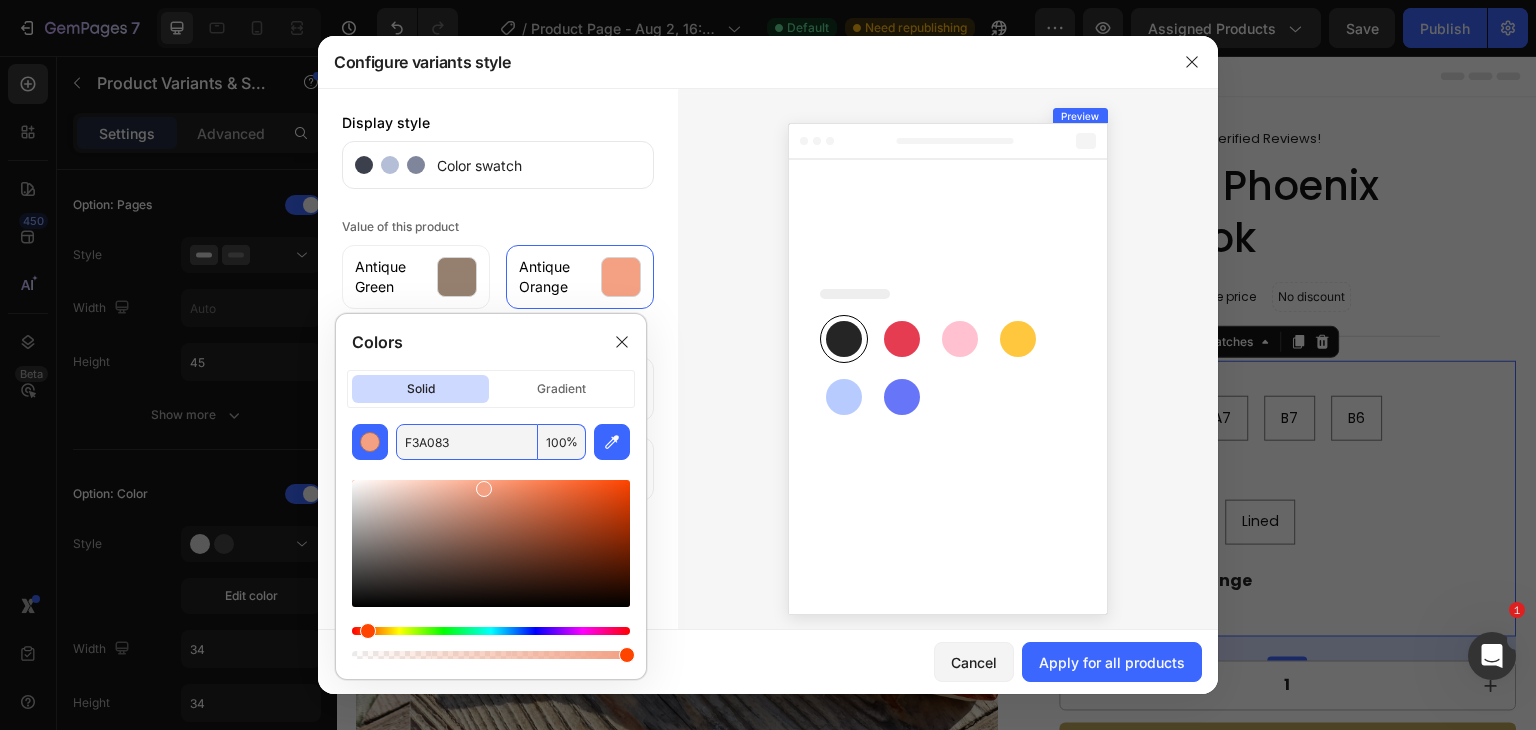 click at bounding box center [491, 543] 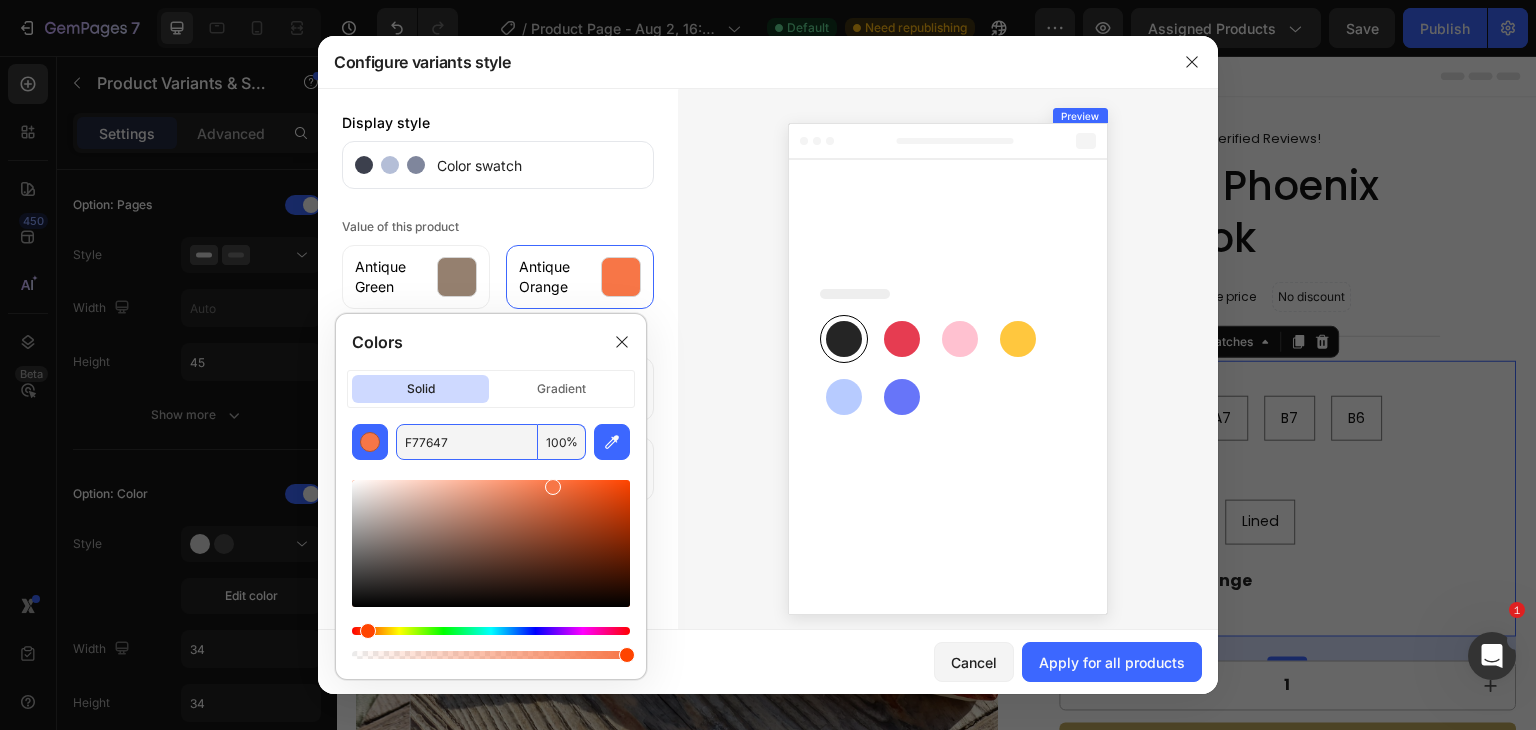 click at bounding box center (553, 487) 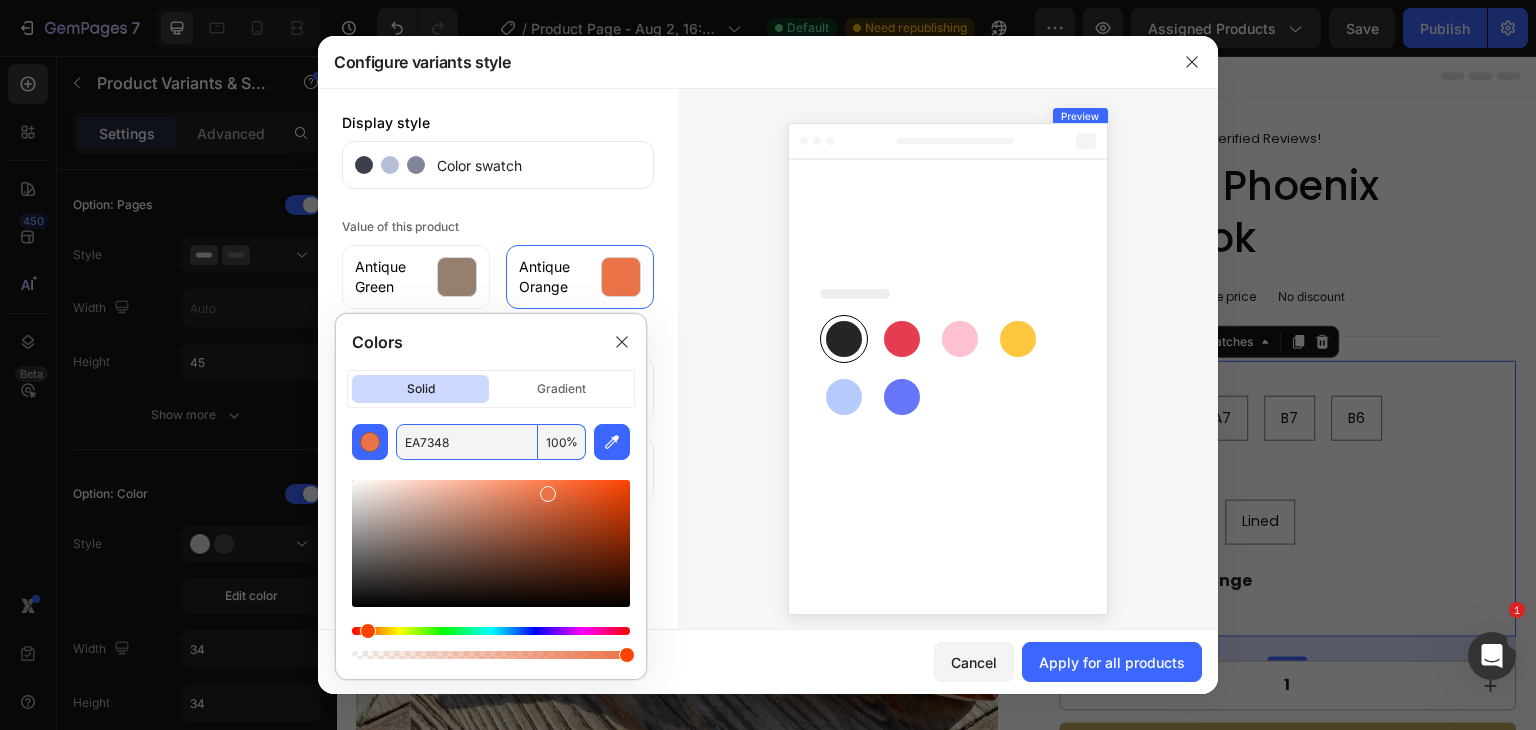 click at bounding box center [548, 494] 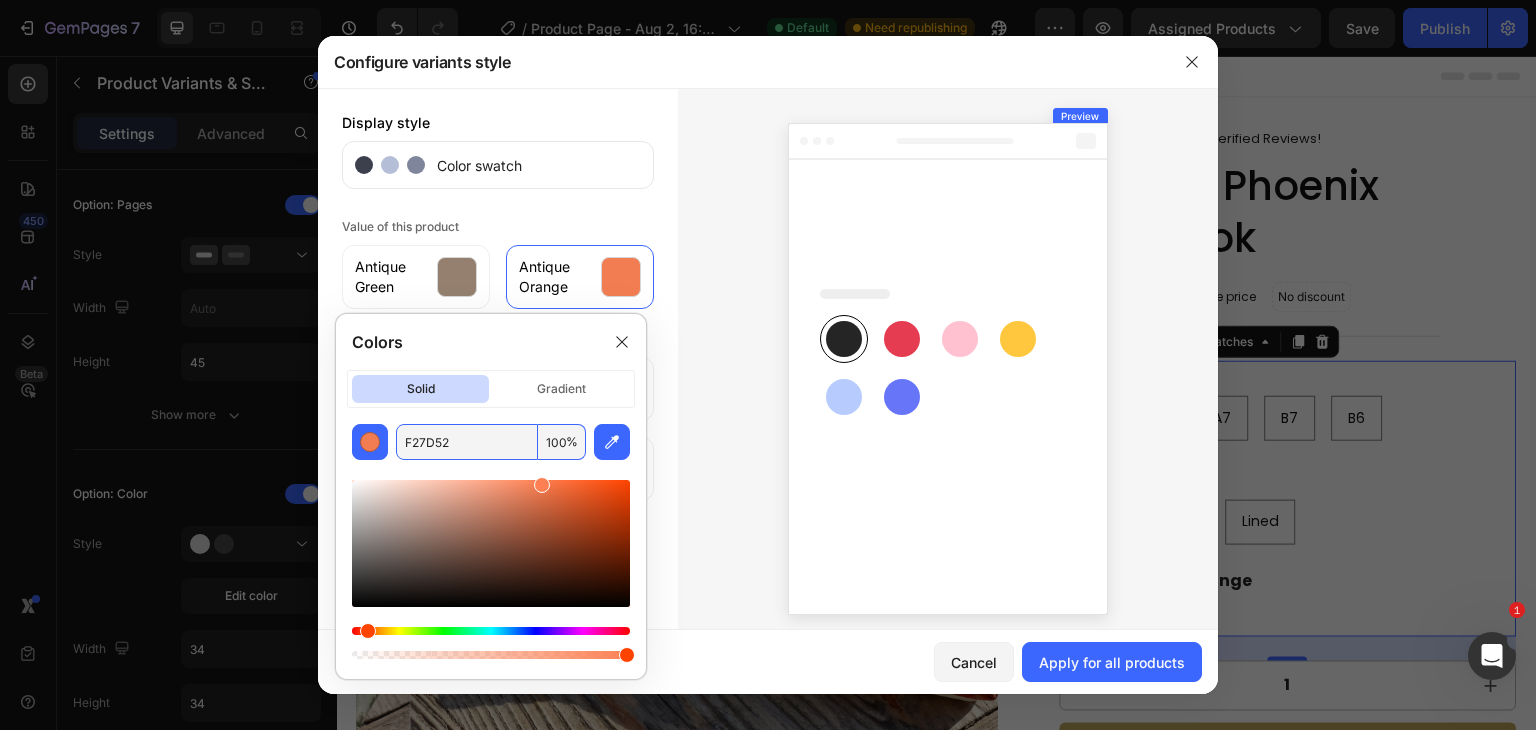 type on "FC8053" 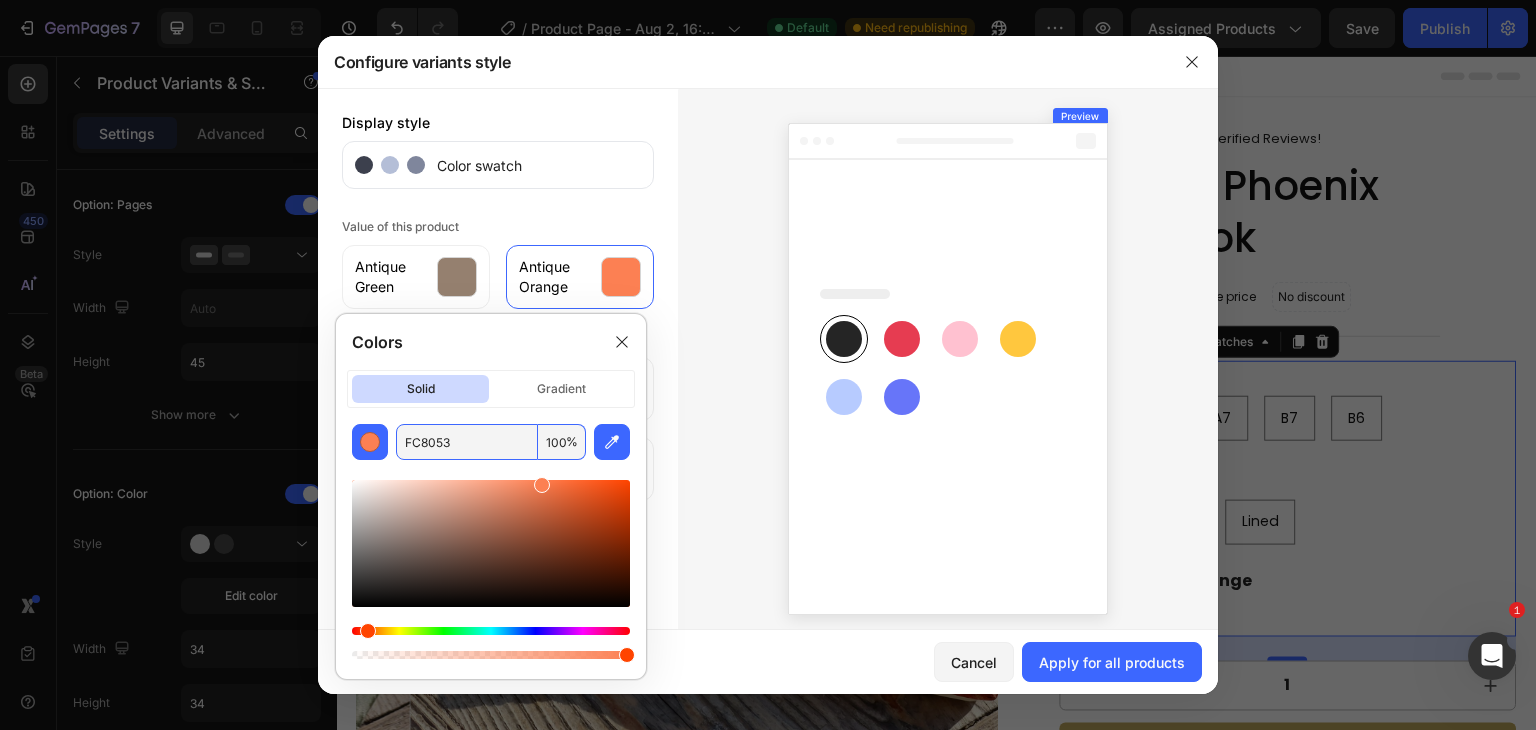 drag, startPoint x: 547, startPoint y: 489, endPoint x: 540, endPoint y: 480, distance: 11.401754 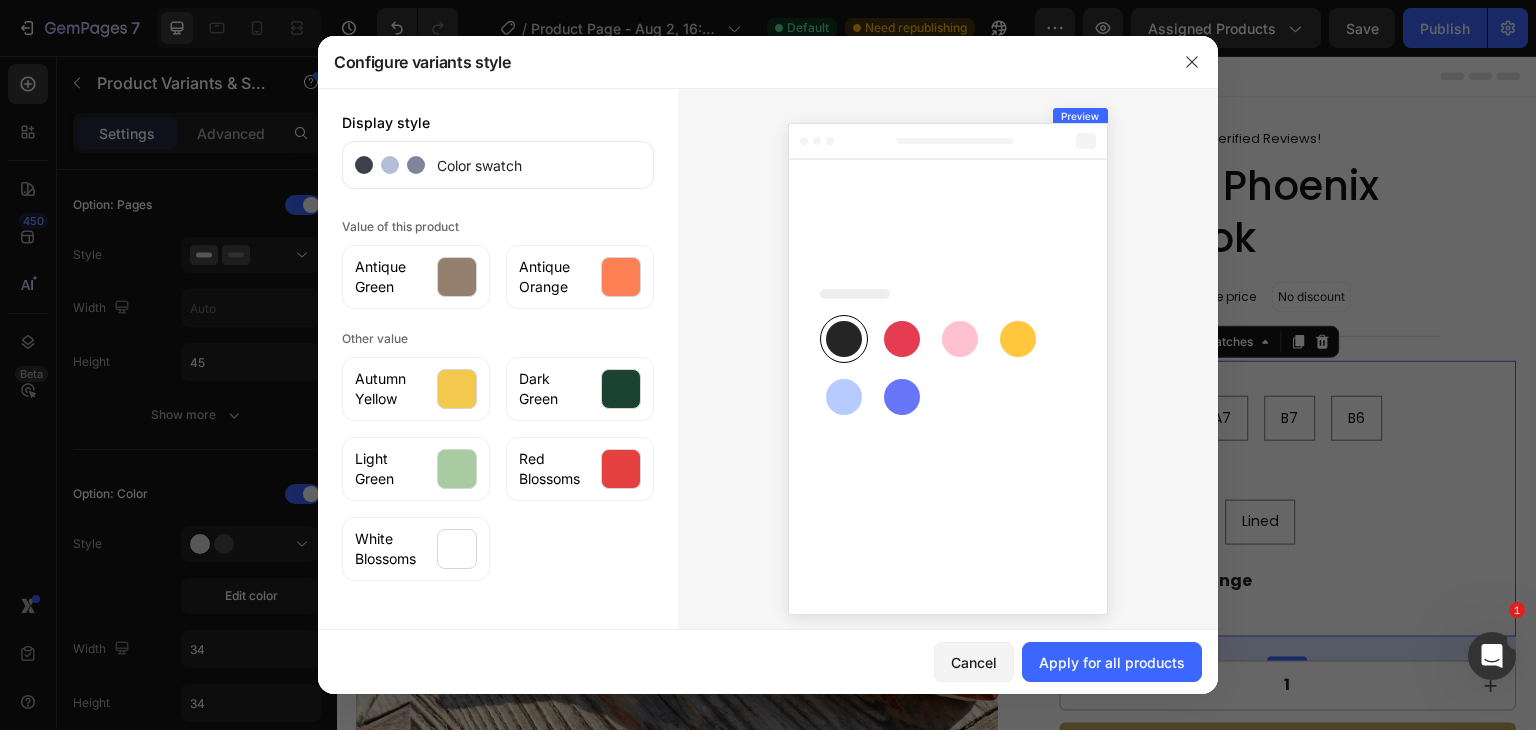 click on "Value of this product Antique Green Antique Orange" at bounding box center (498, 261) 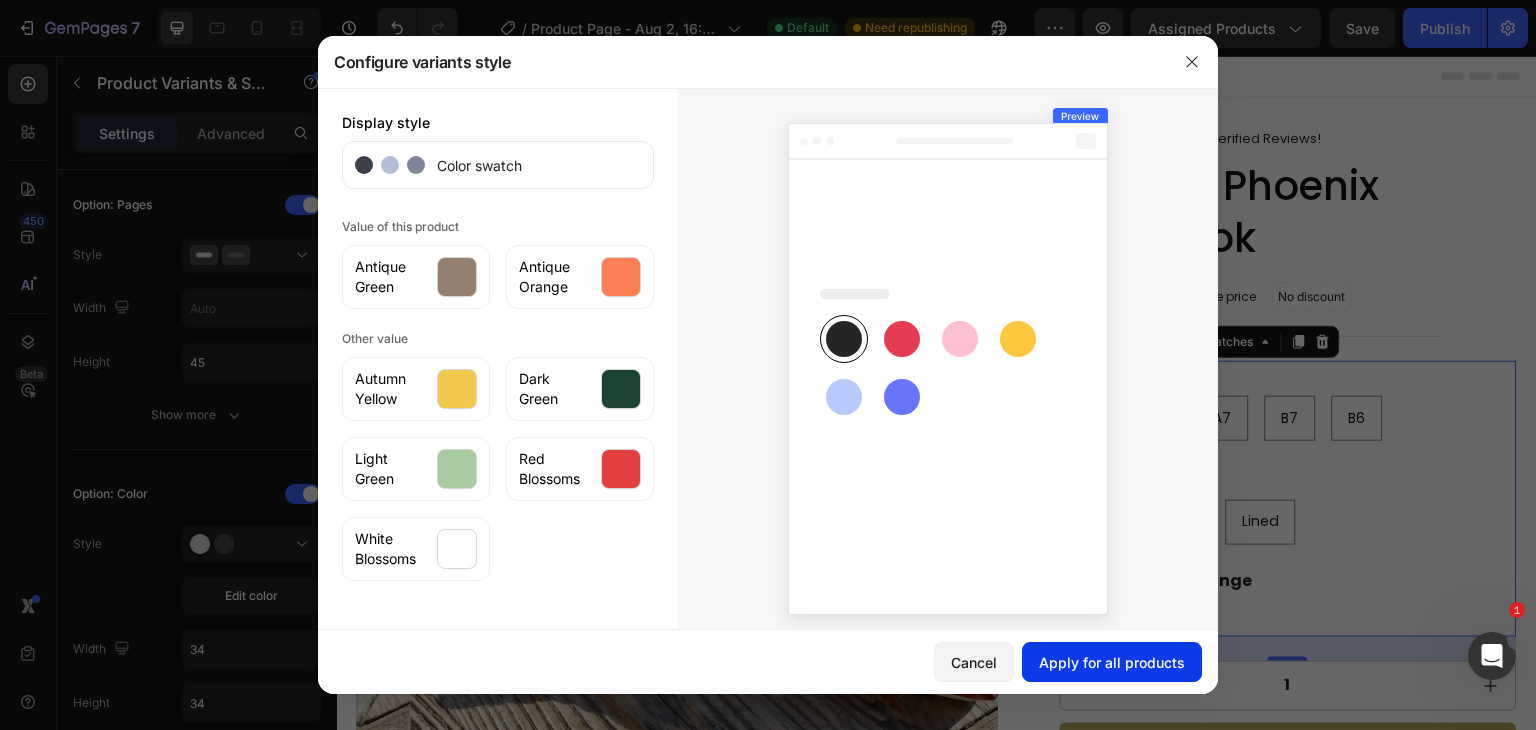click on "Apply for all products" 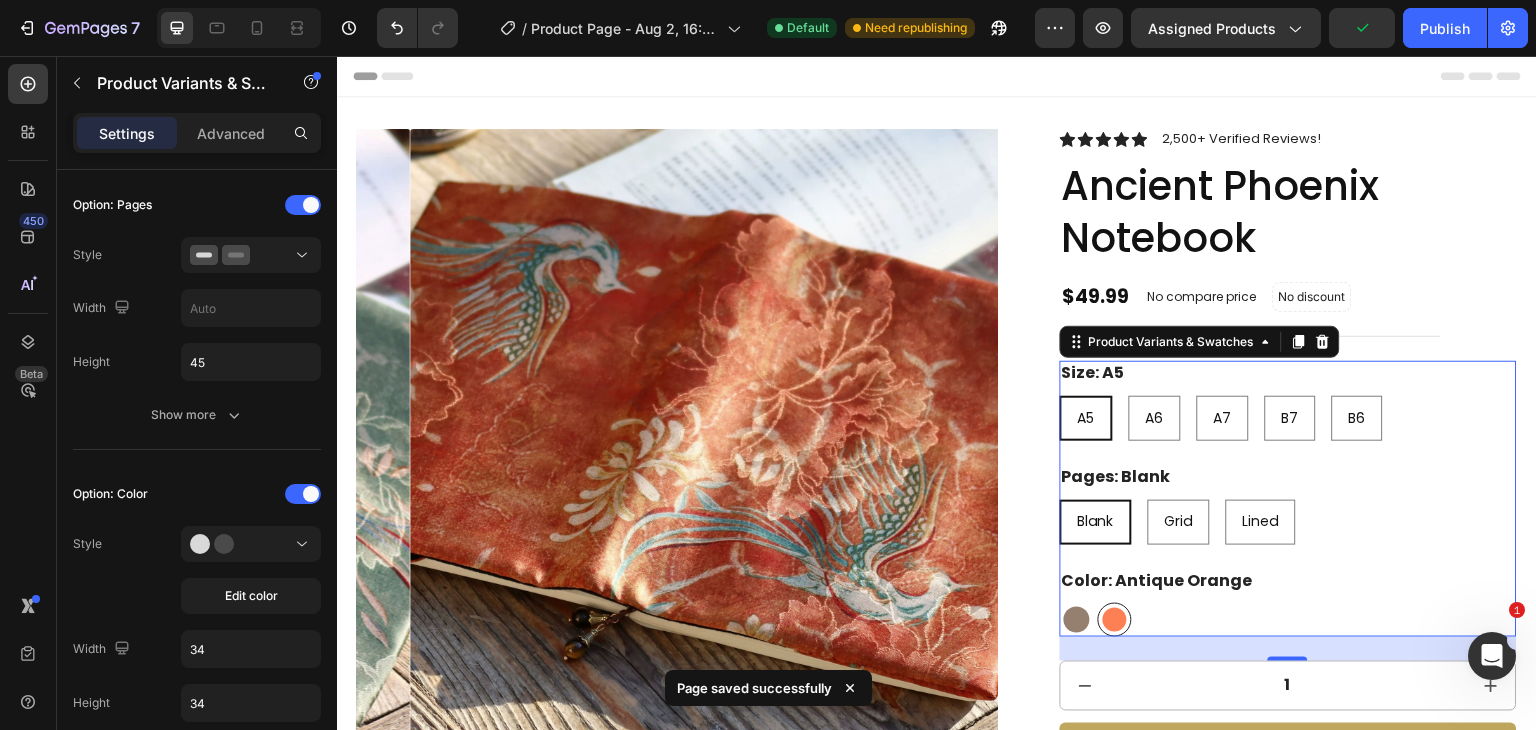 click at bounding box center (1077, 620) 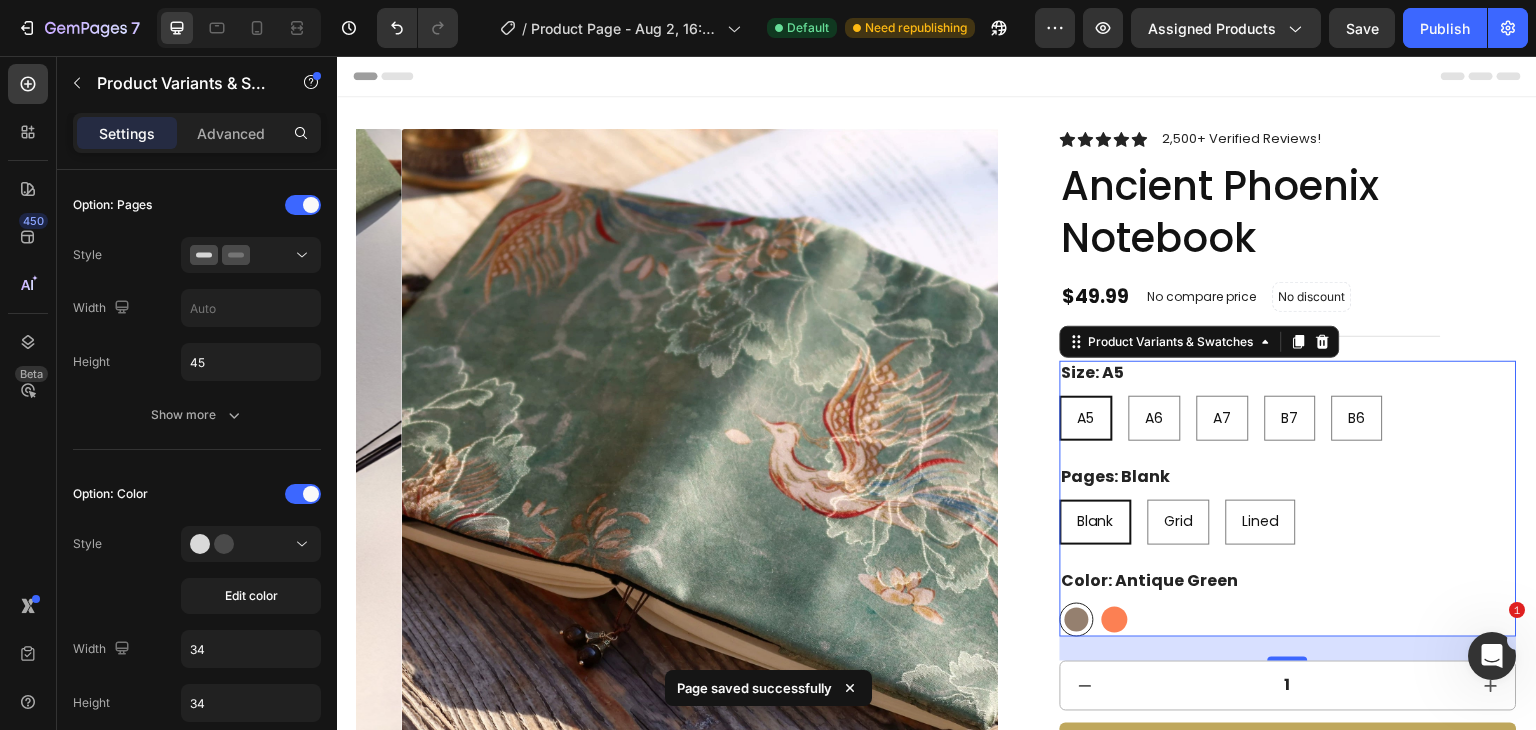 click at bounding box center (1115, 620) 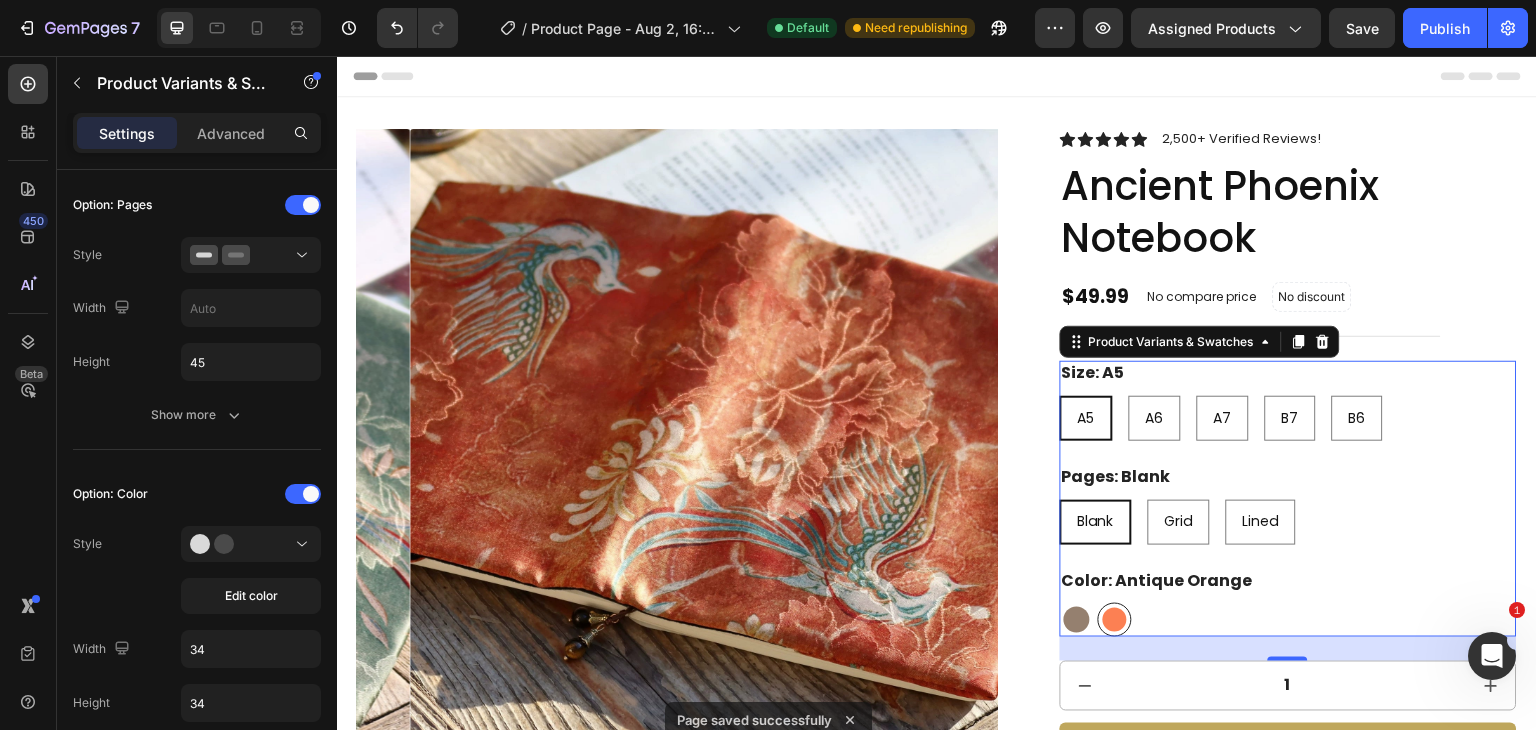 click at bounding box center (1077, 620) 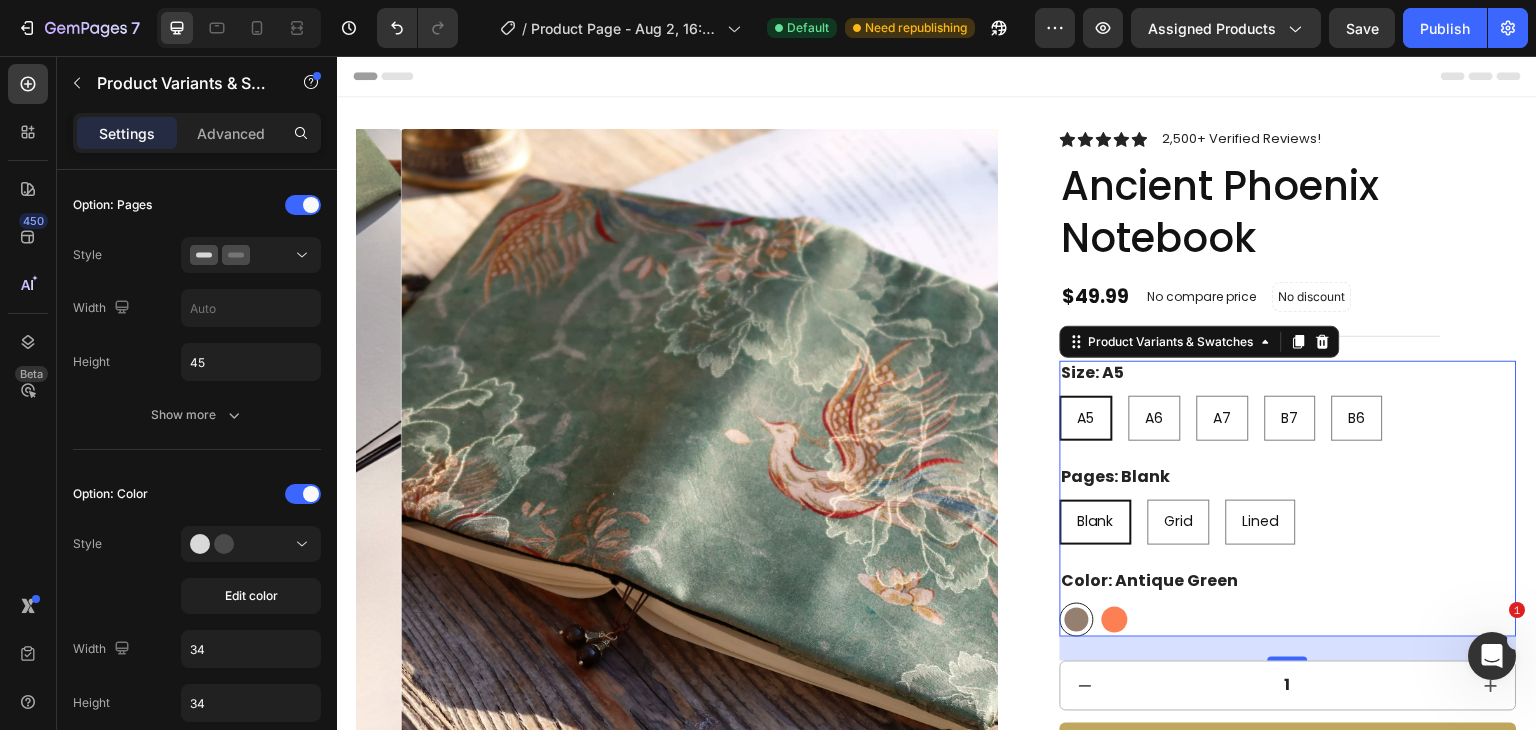 click at bounding box center [1115, 620] 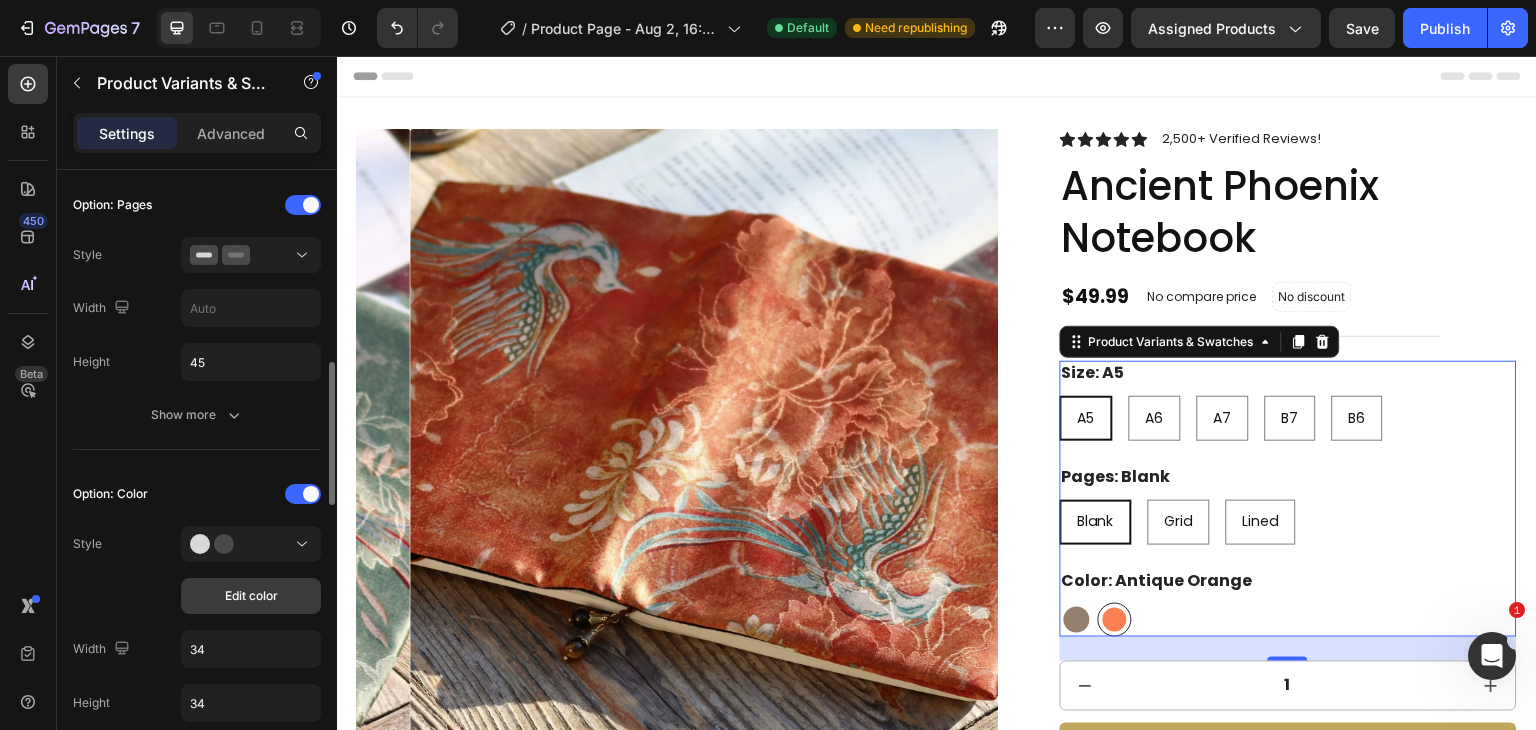 click on "Edit color" 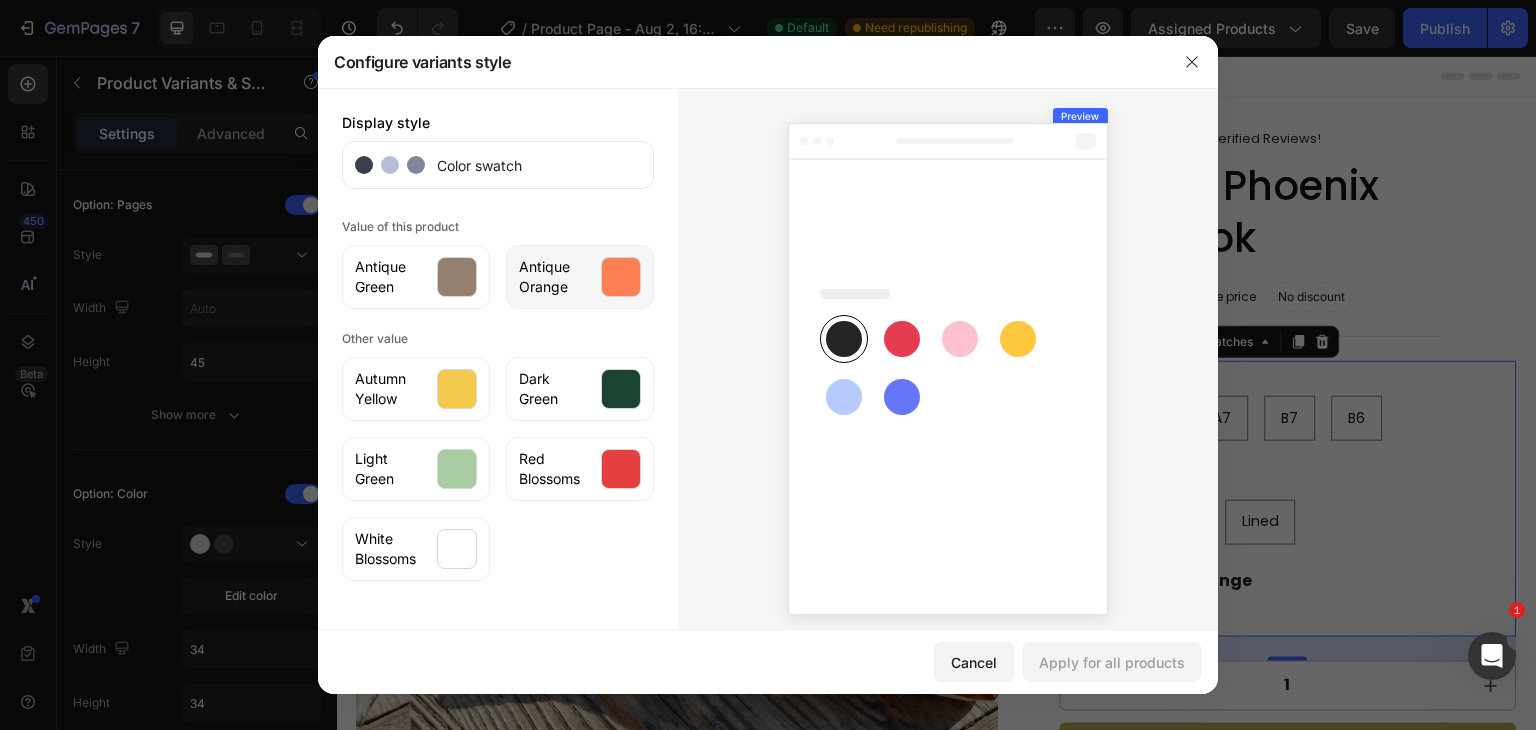 click on "Antique Orange" at bounding box center [554, 277] 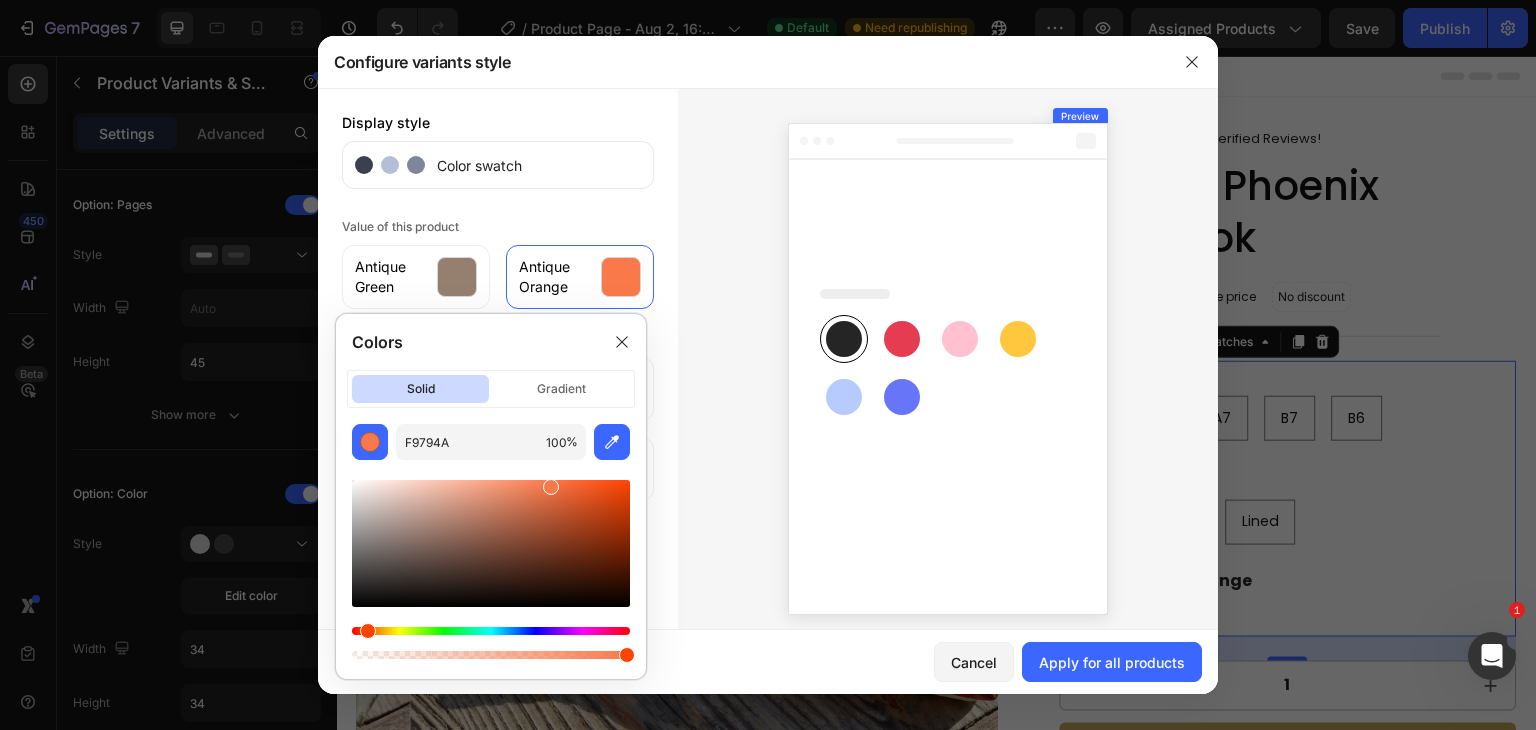 click at bounding box center (551, 487) 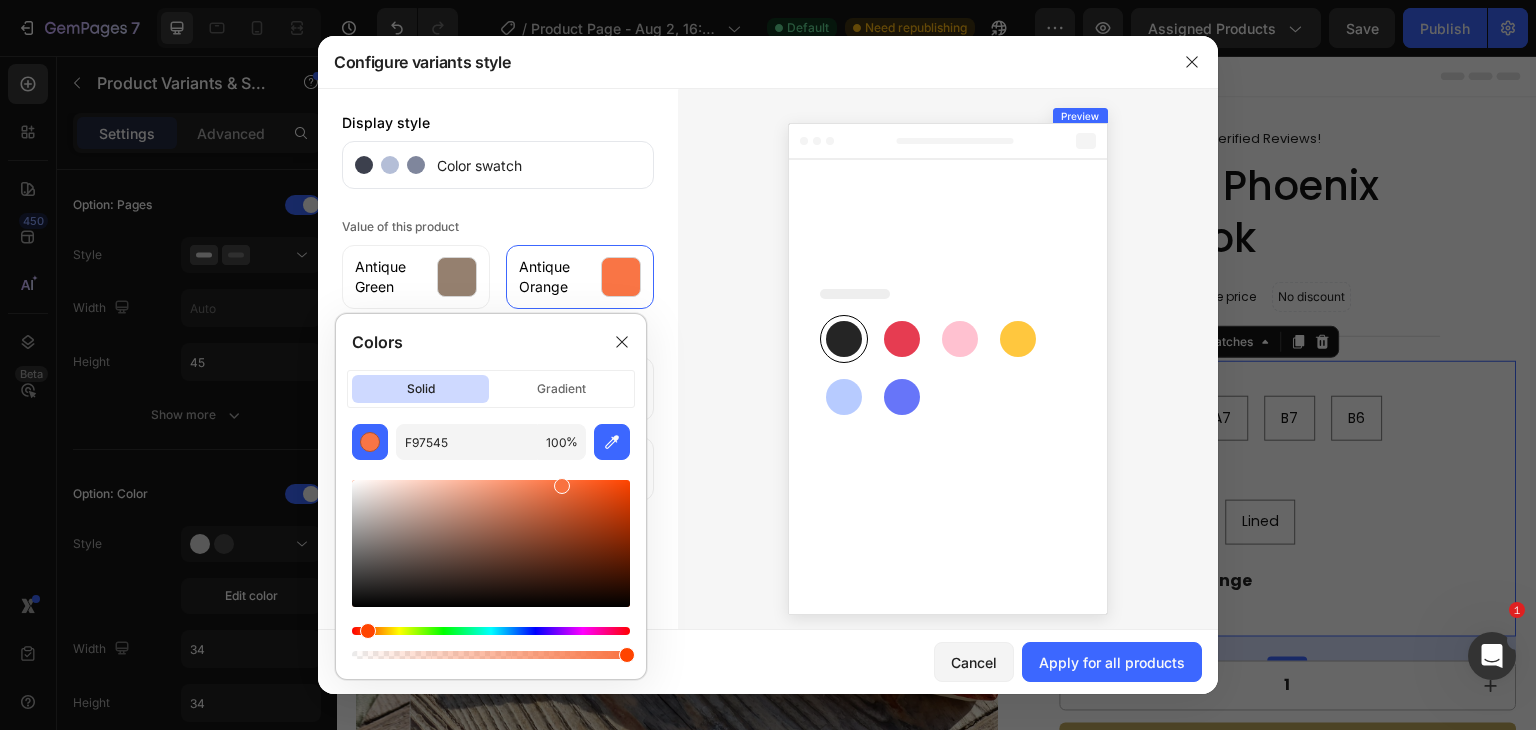 type on "F97240" 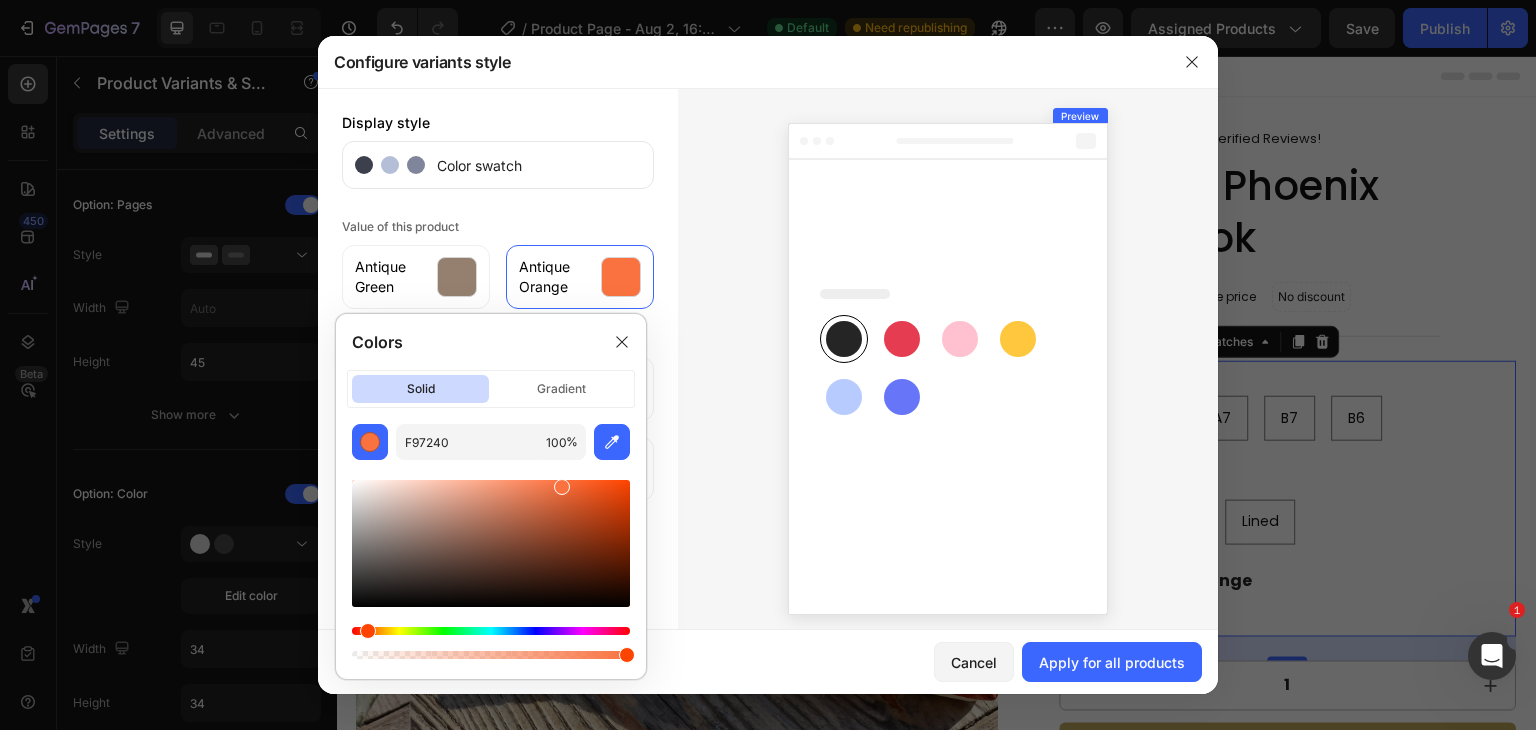 drag, startPoint x: 549, startPoint y: 481, endPoint x: 560, endPoint y: 481, distance: 11 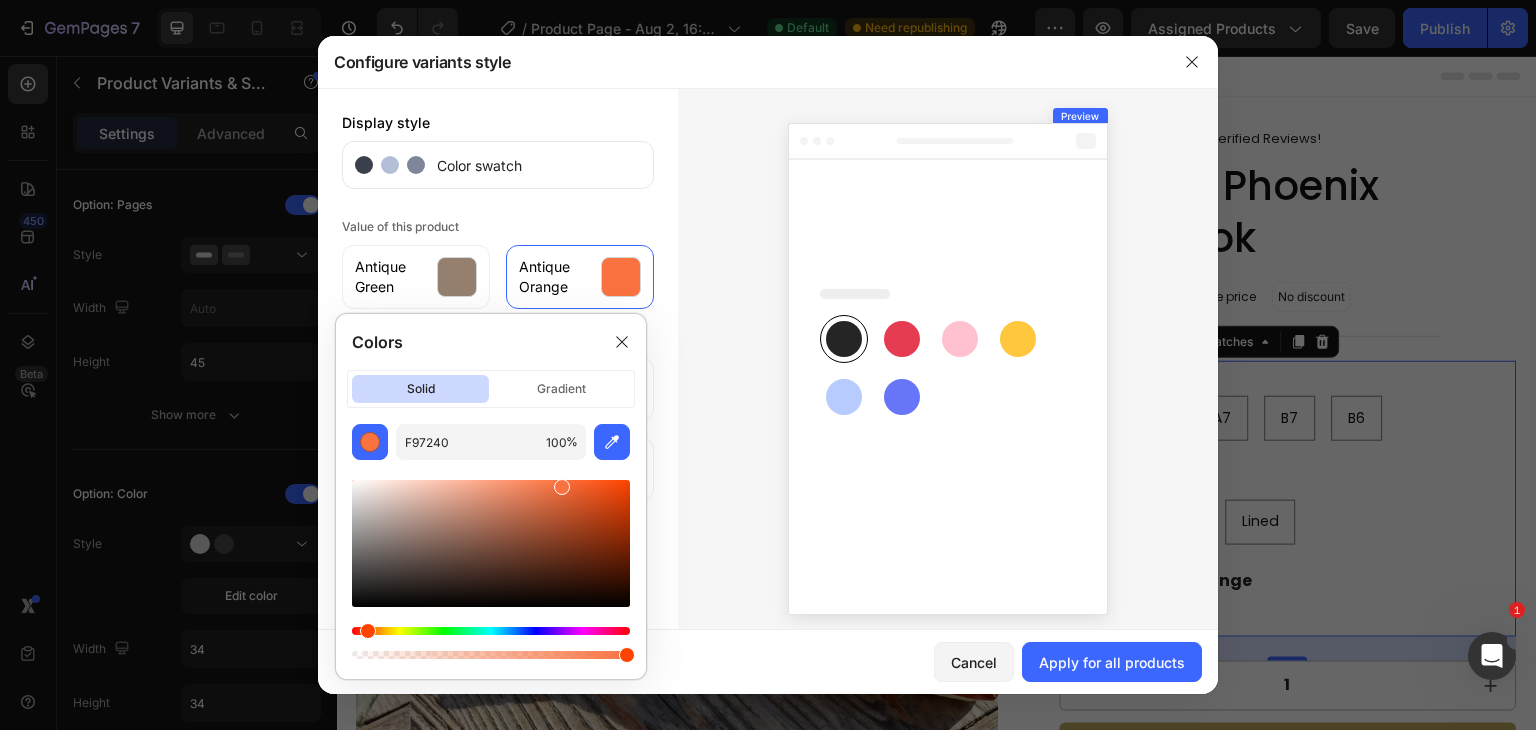 click at bounding box center [562, 487] 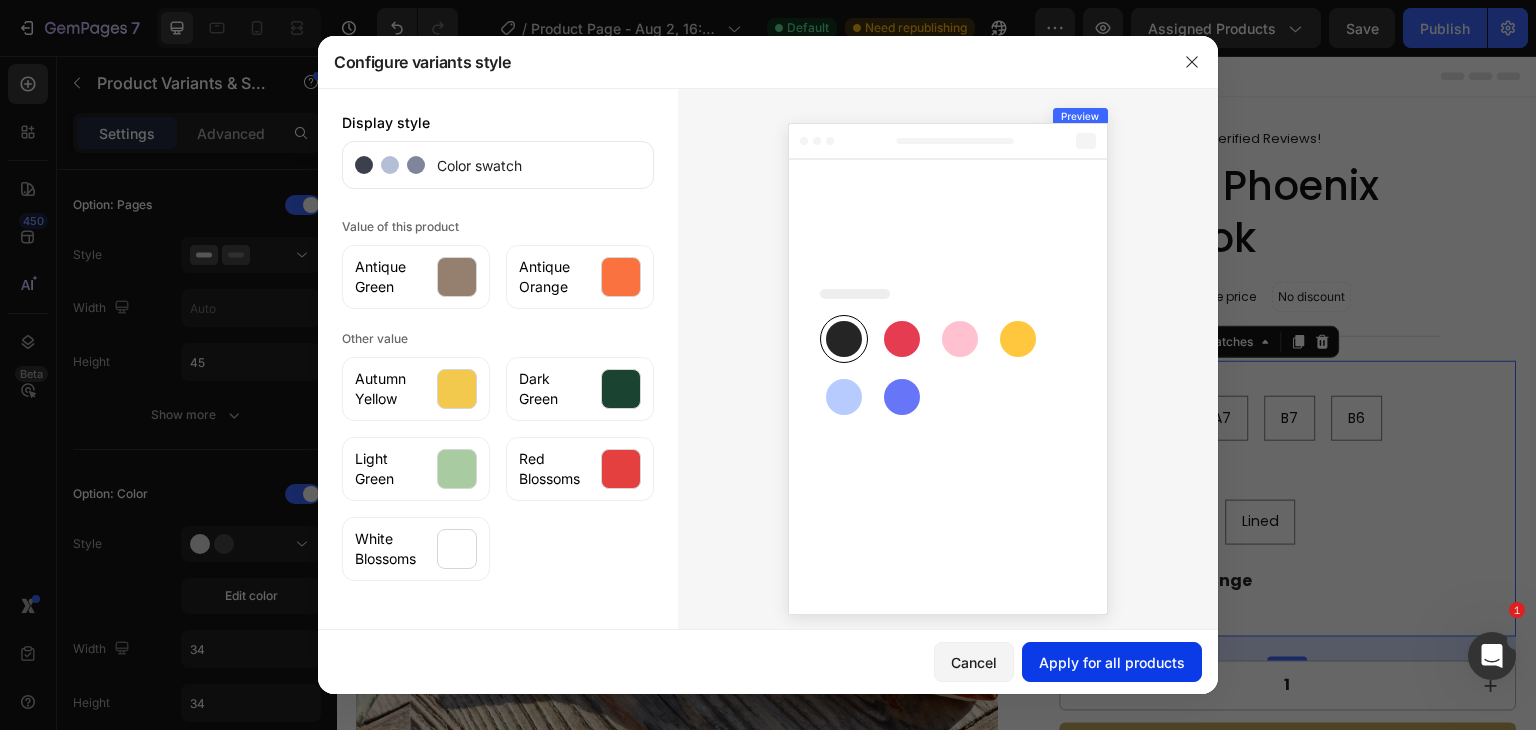 click on "Apply for all products" at bounding box center (1112, 662) 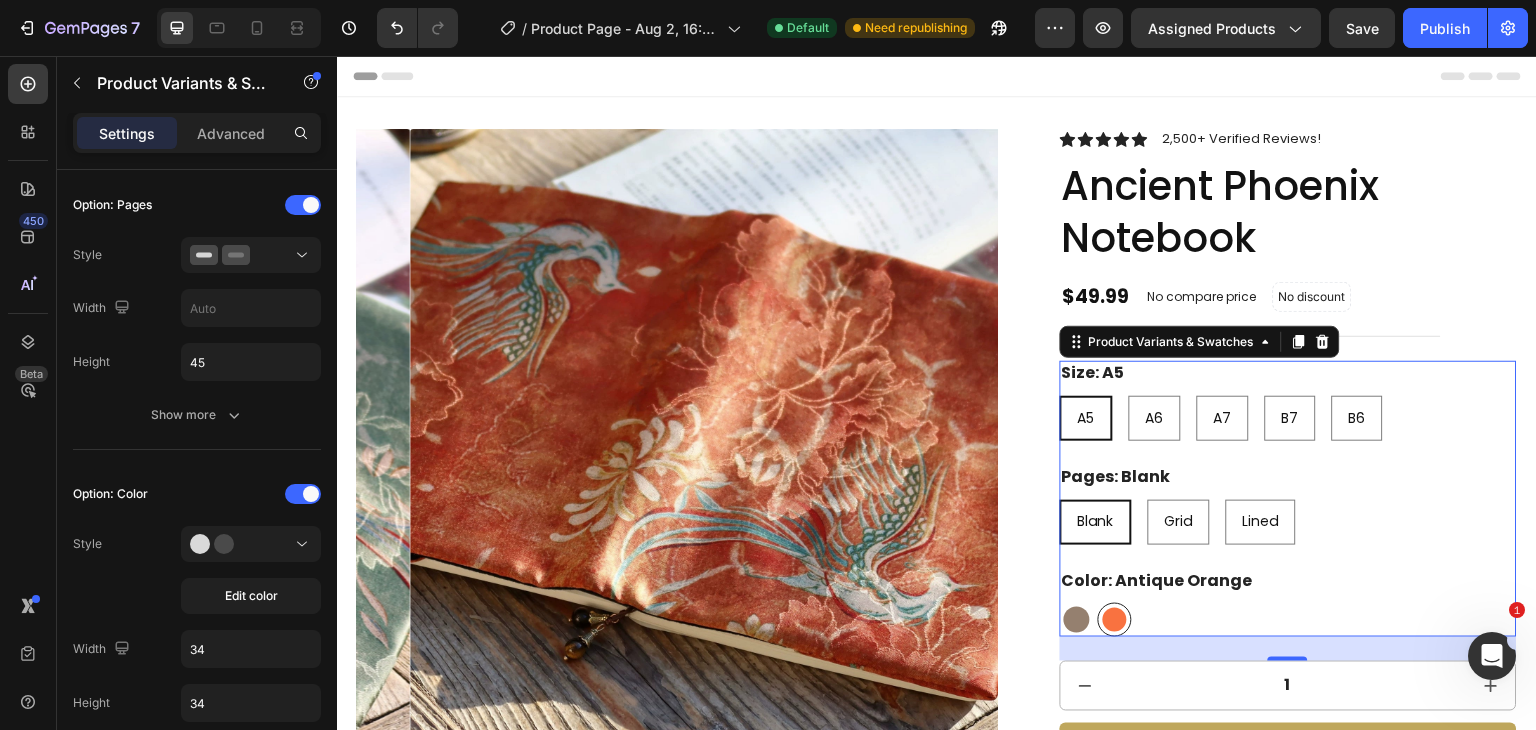 click at bounding box center [1077, 620] 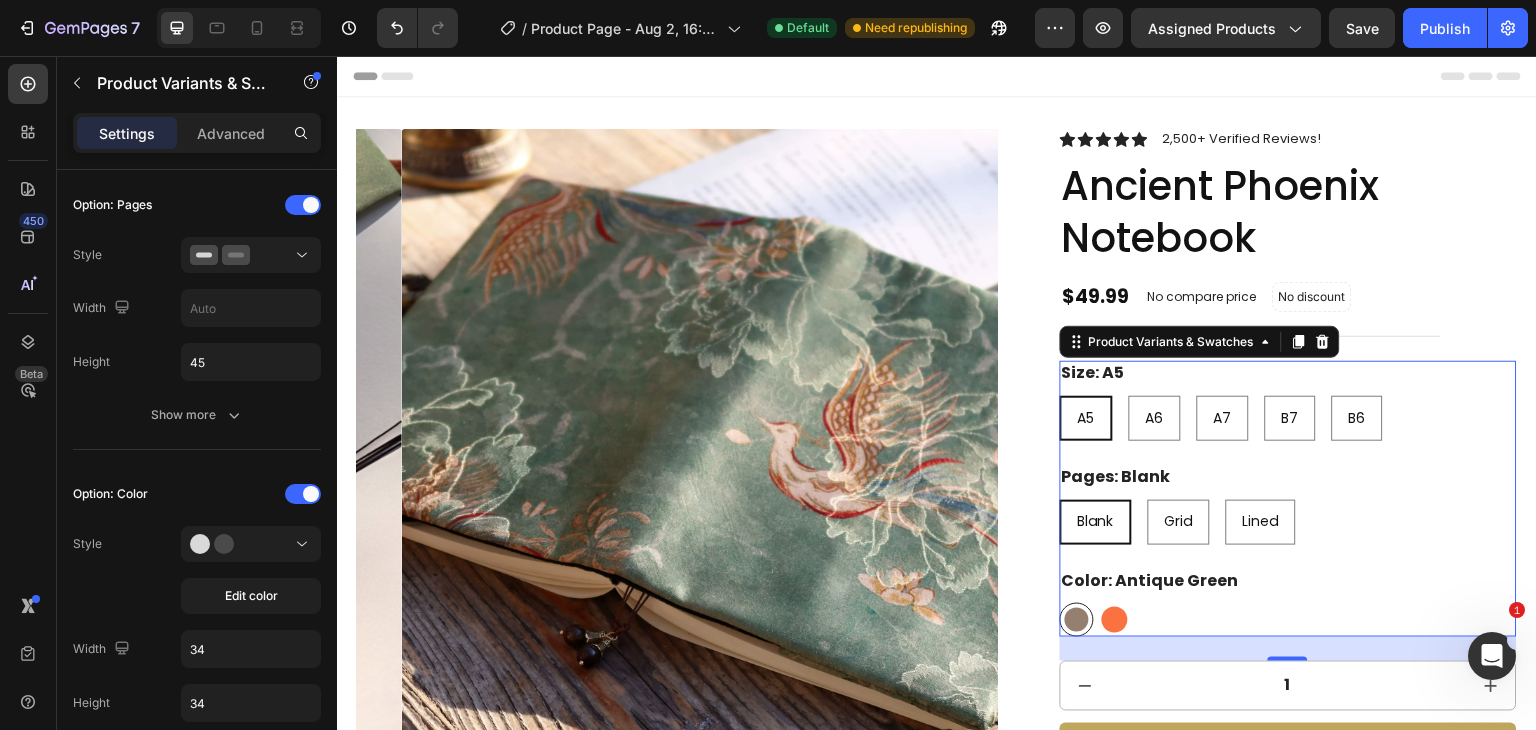 click at bounding box center [1115, 620] 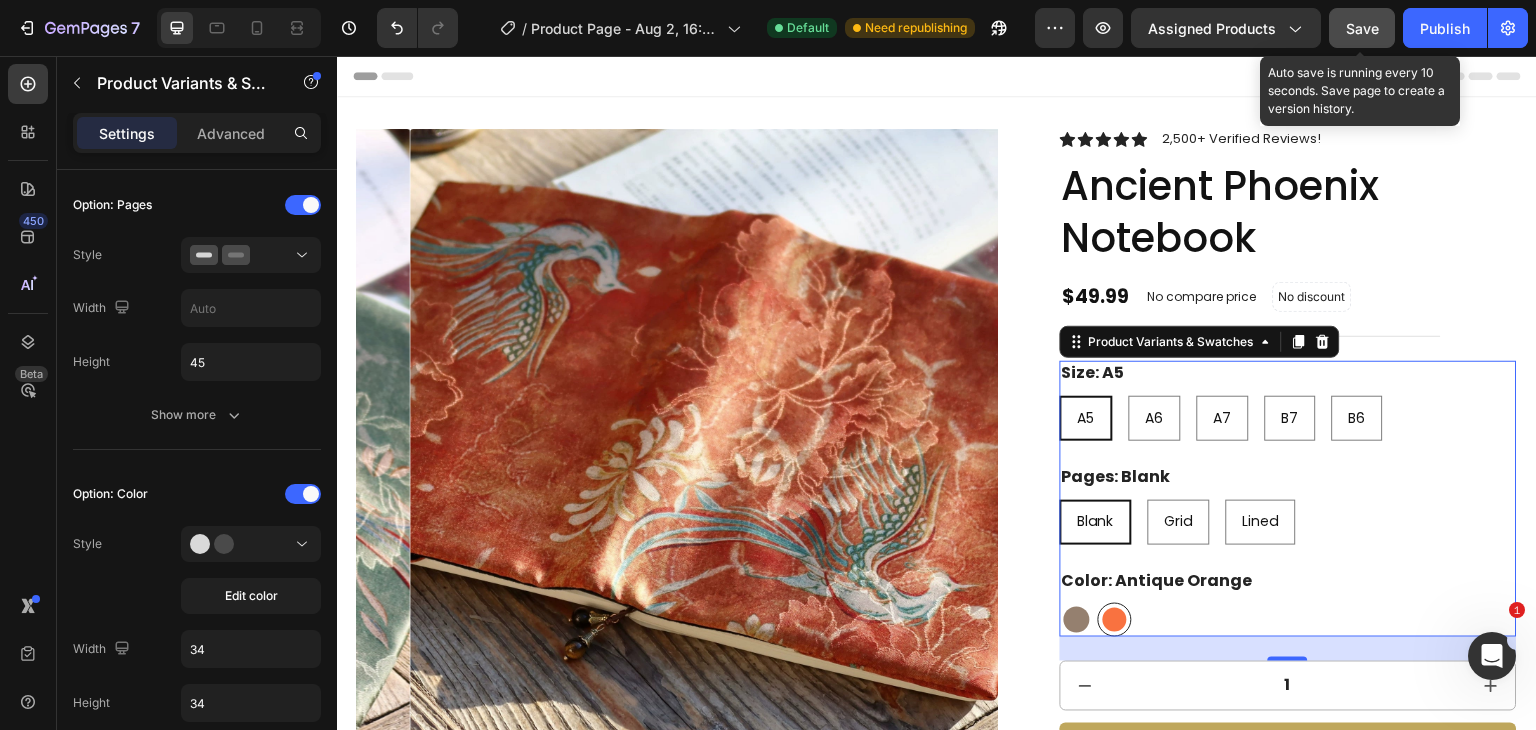 click on "Save" 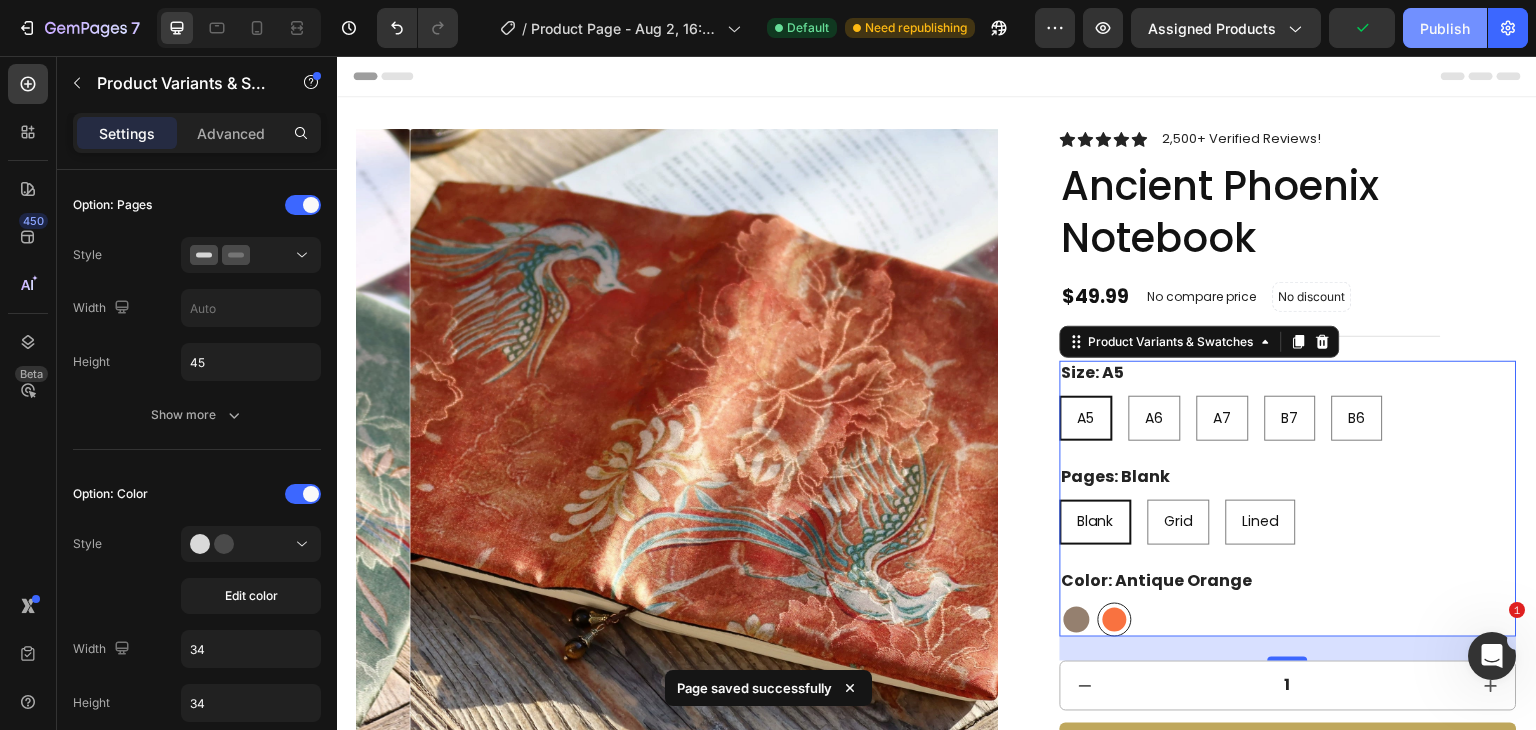 click on "Publish" 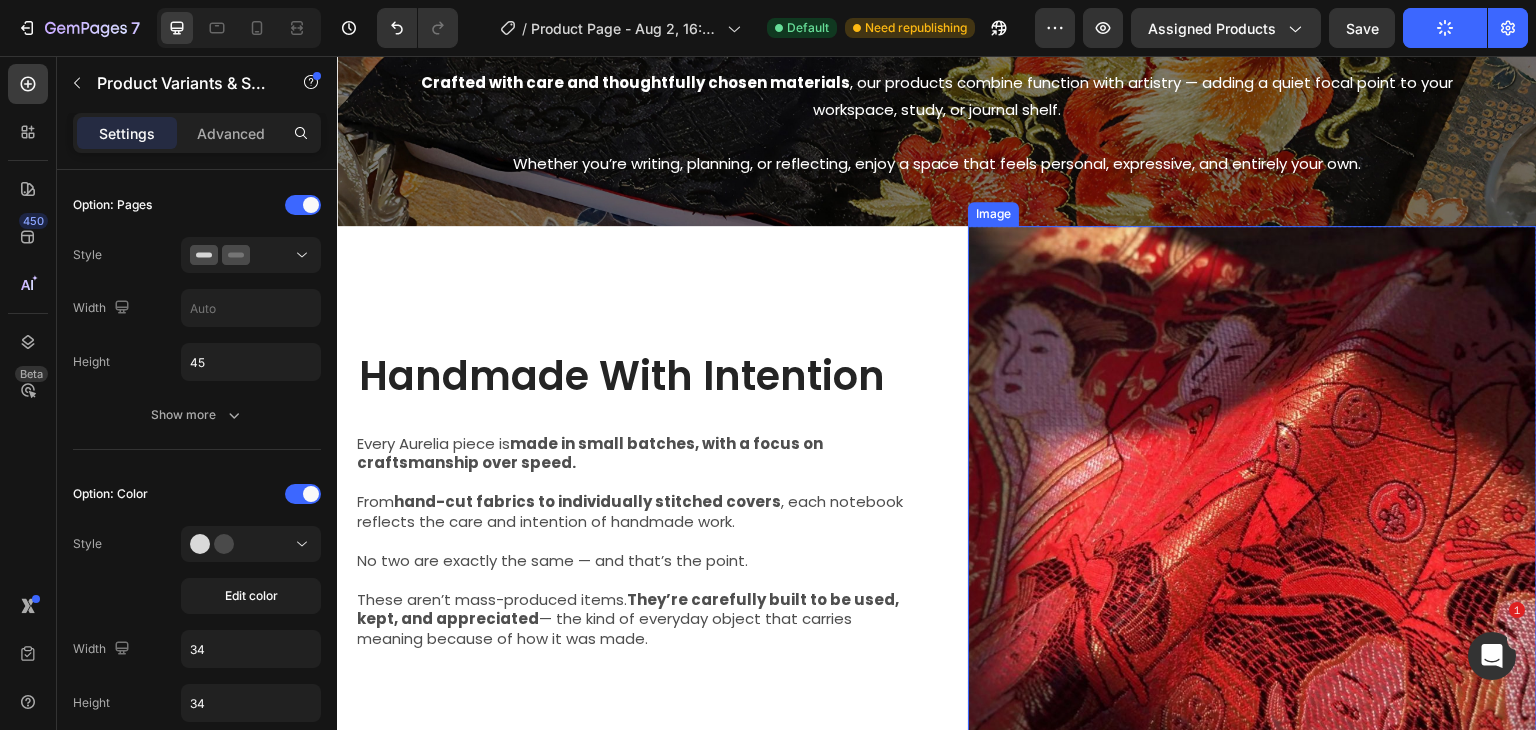 scroll, scrollTop: 1500, scrollLeft: 0, axis: vertical 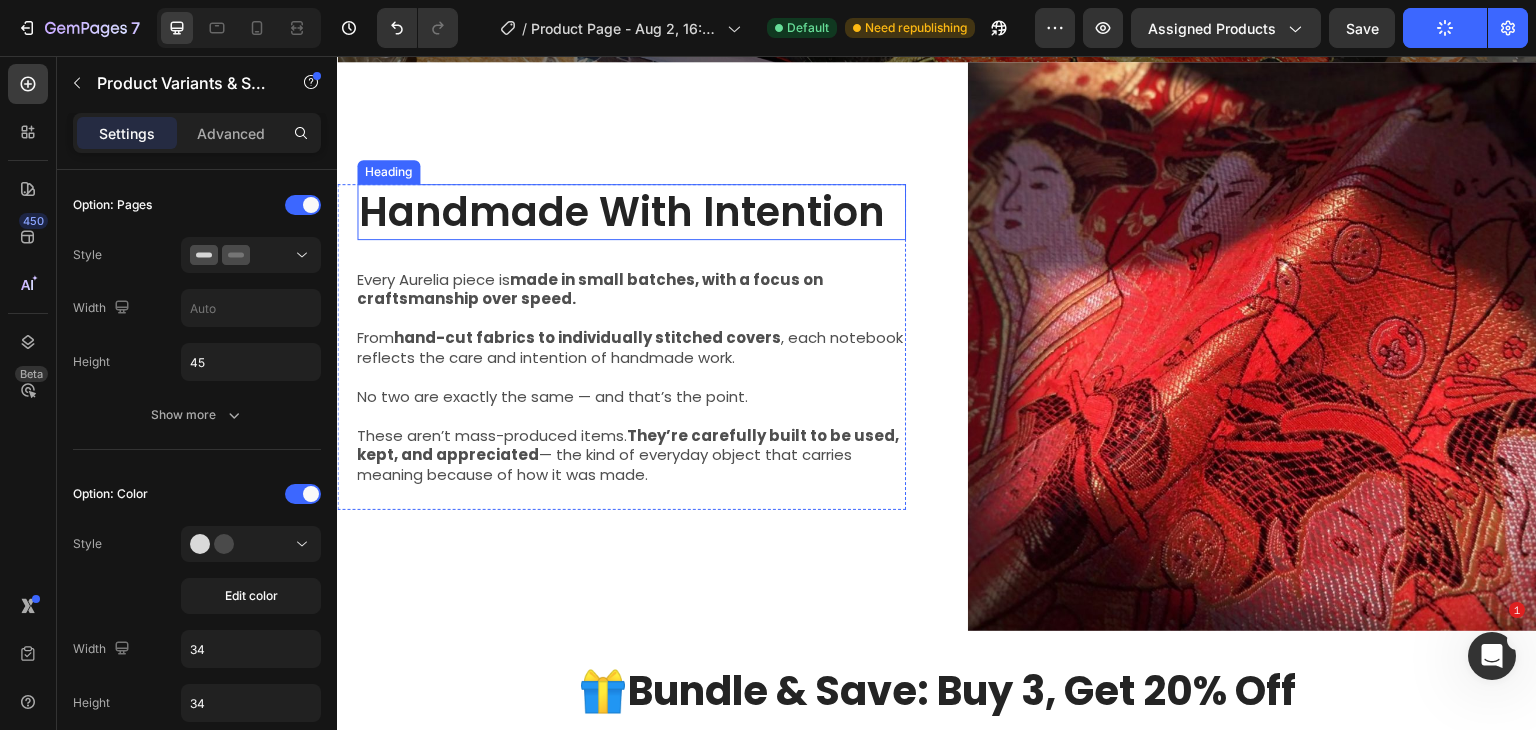 click on "Handmade With Intention" at bounding box center [631, 212] 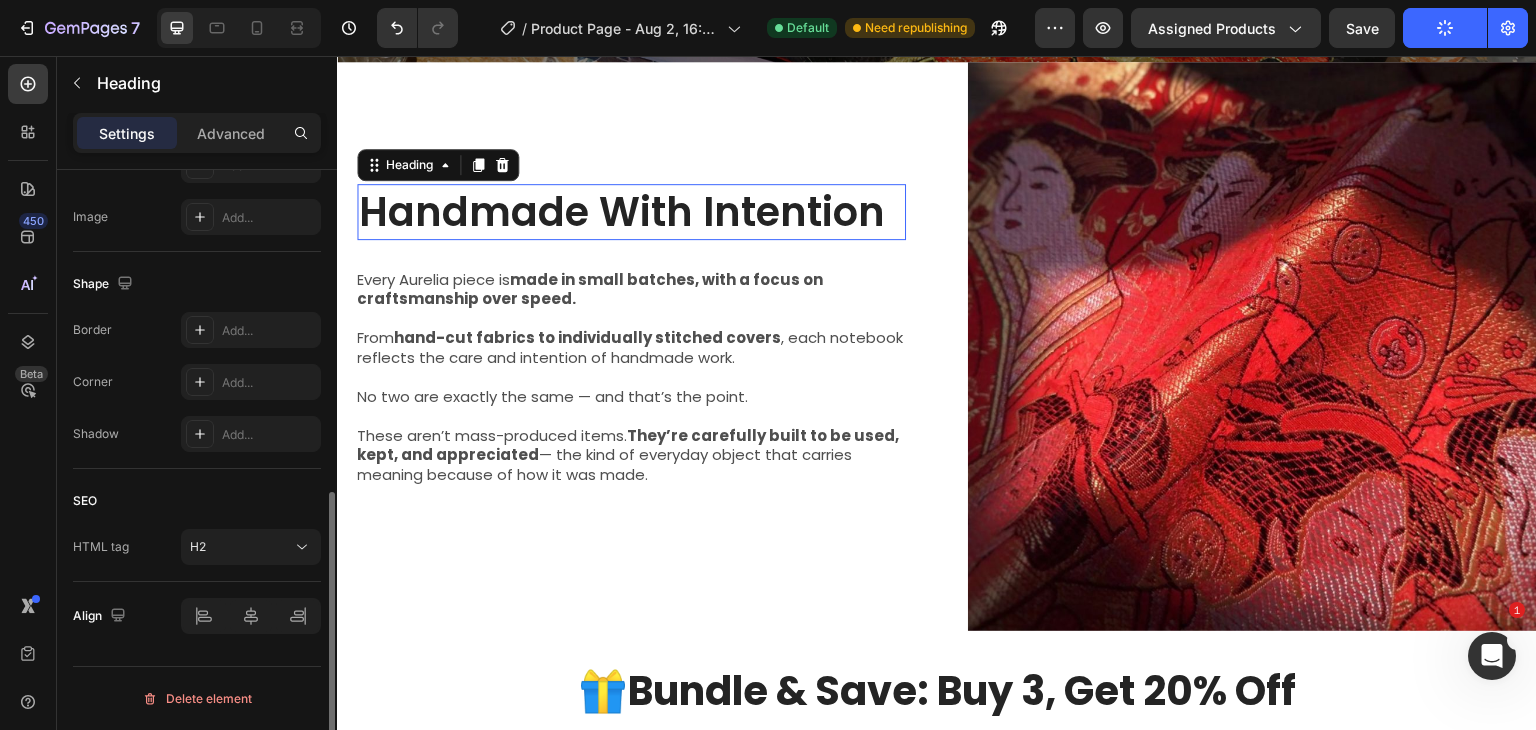 scroll, scrollTop: 0, scrollLeft: 0, axis: both 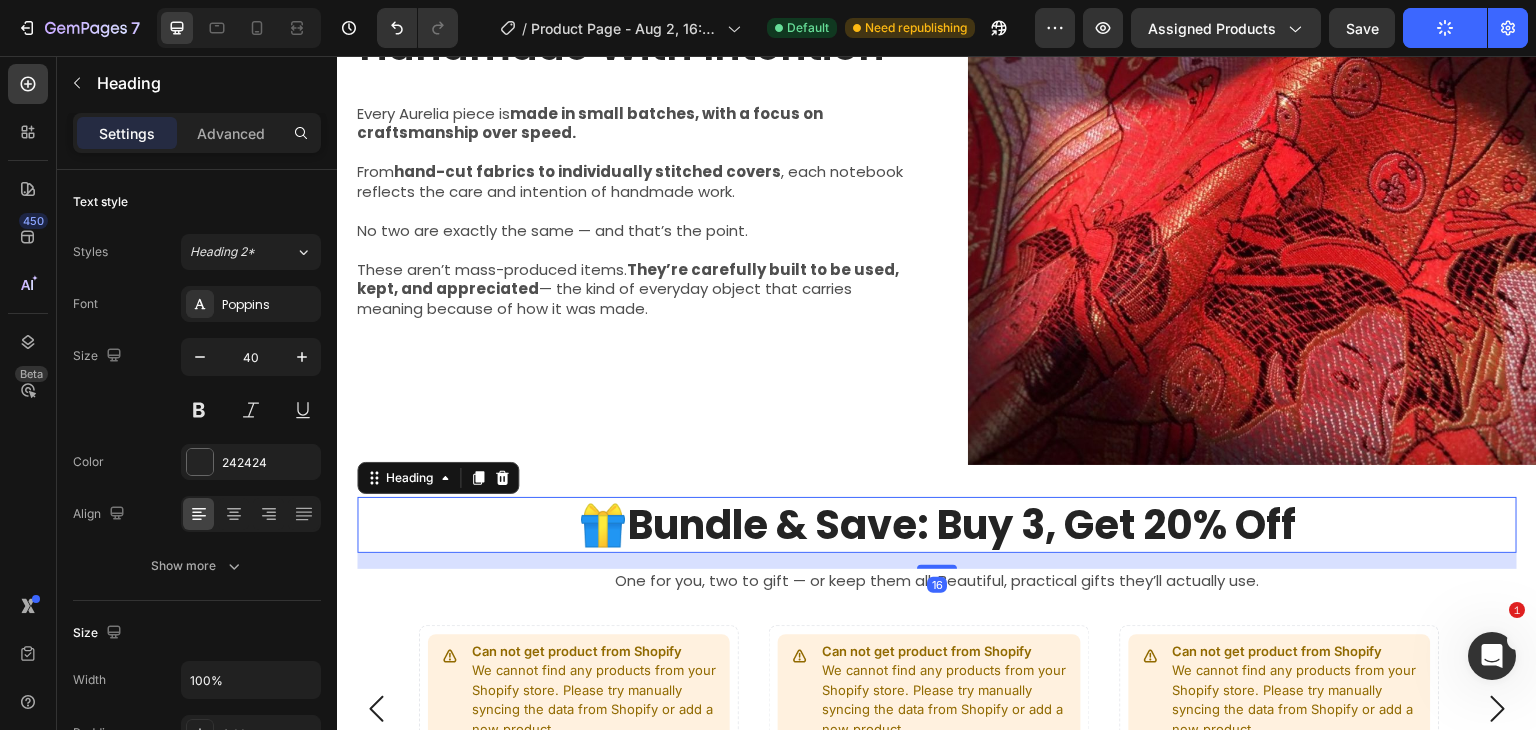 click on "Bundle & Save: Buy 3, Get 20% Off" at bounding box center (962, 525) 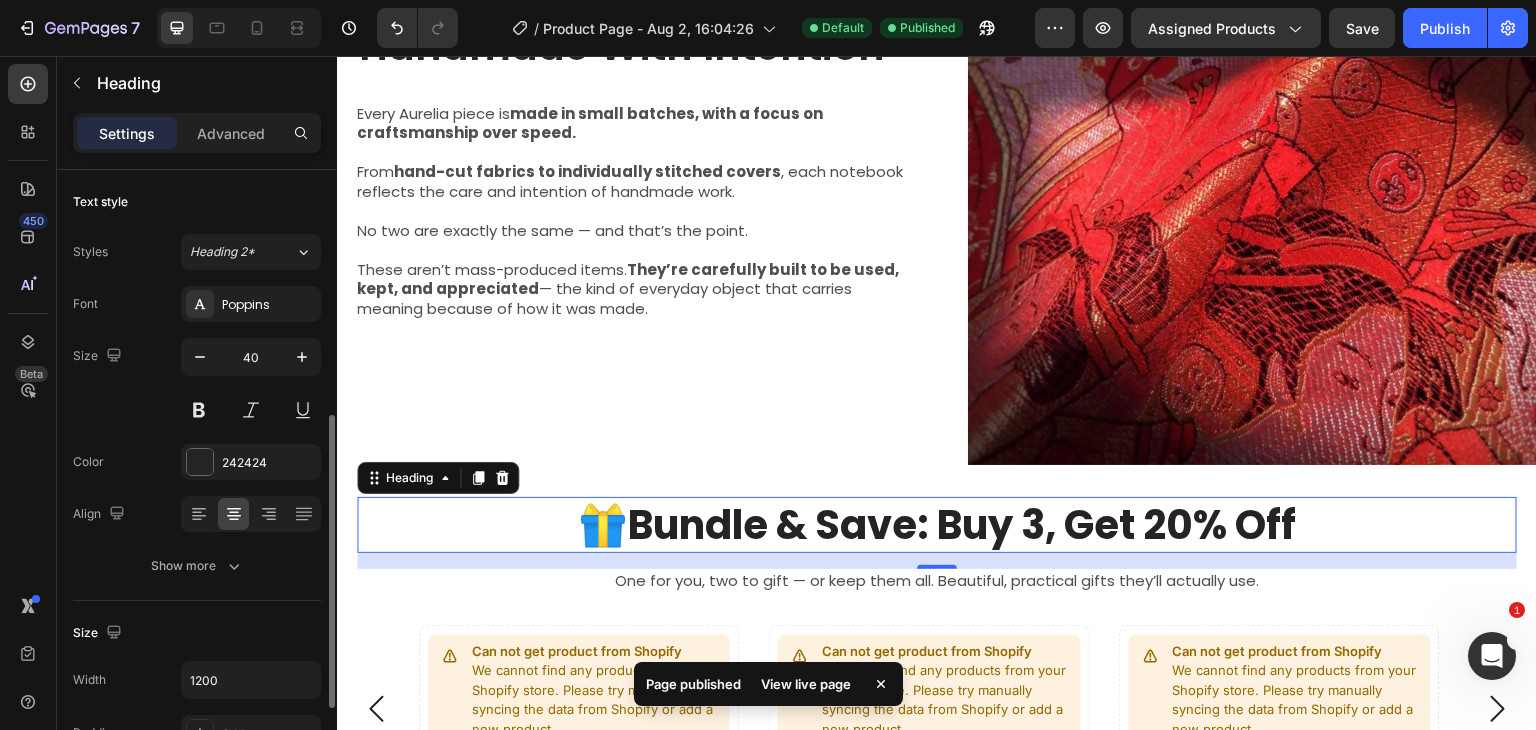 scroll, scrollTop: 166, scrollLeft: 0, axis: vertical 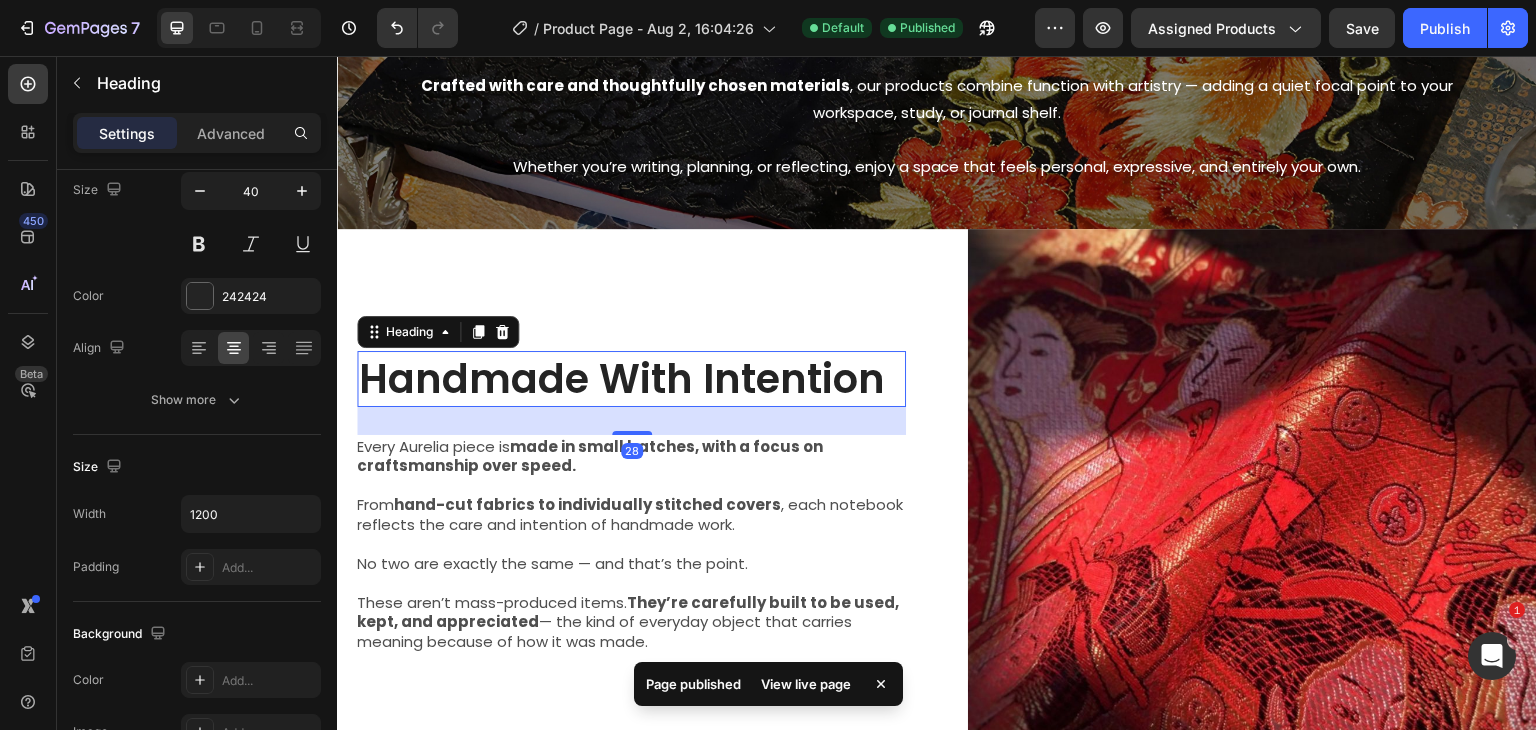 click on "Handmade With Intention" at bounding box center (631, 379) 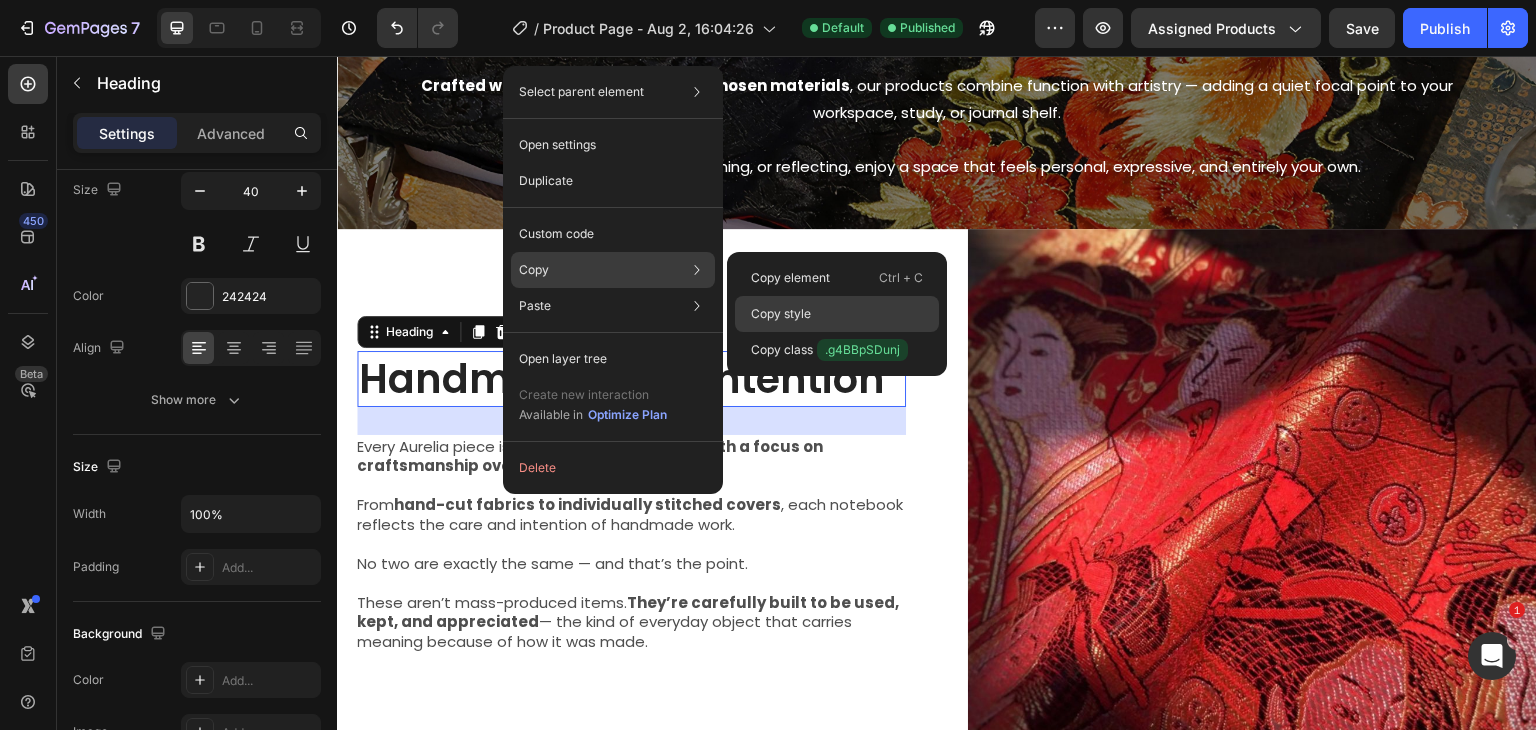 click on "Copy style" at bounding box center (781, 314) 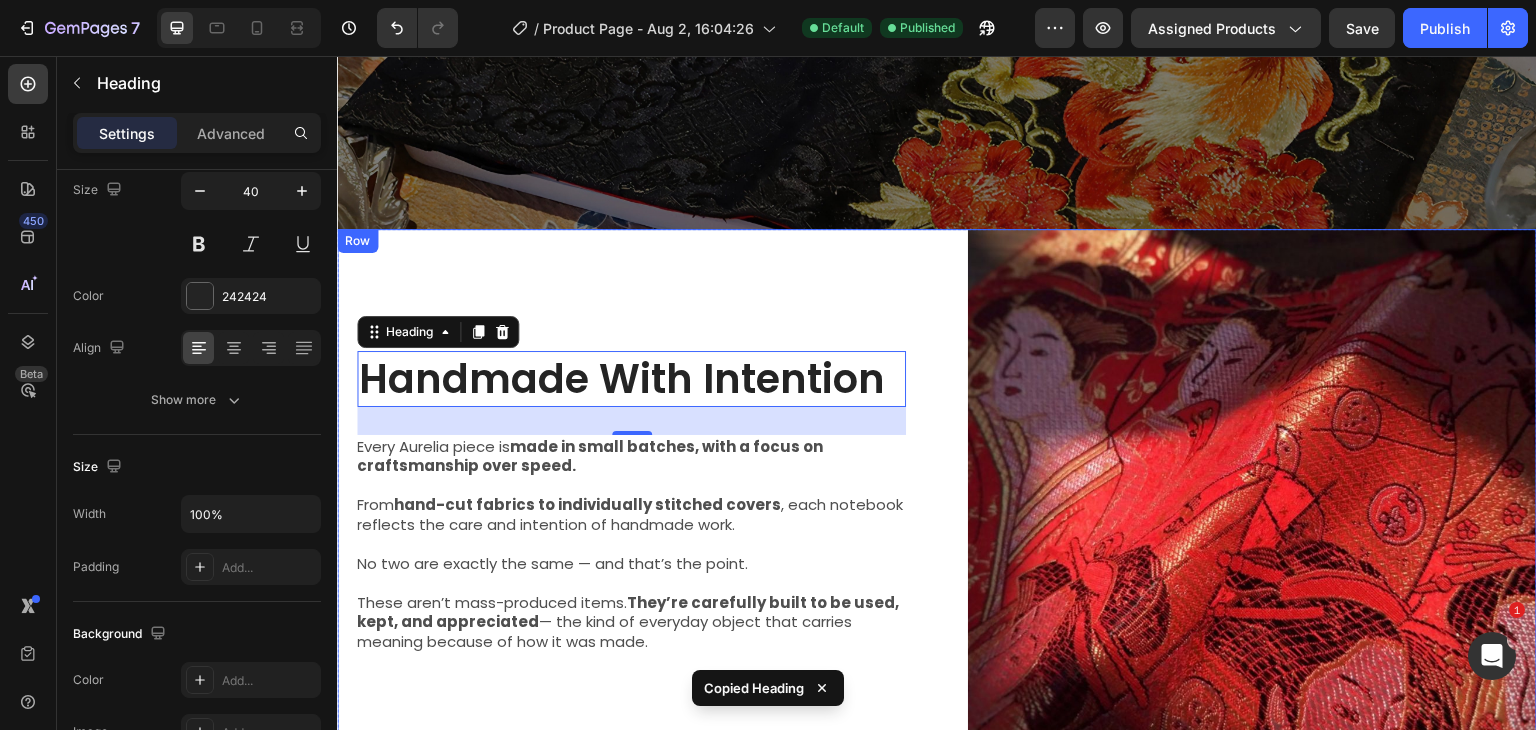 scroll, scrollTop: 1666, scrollLeft: 0, axis: vertical 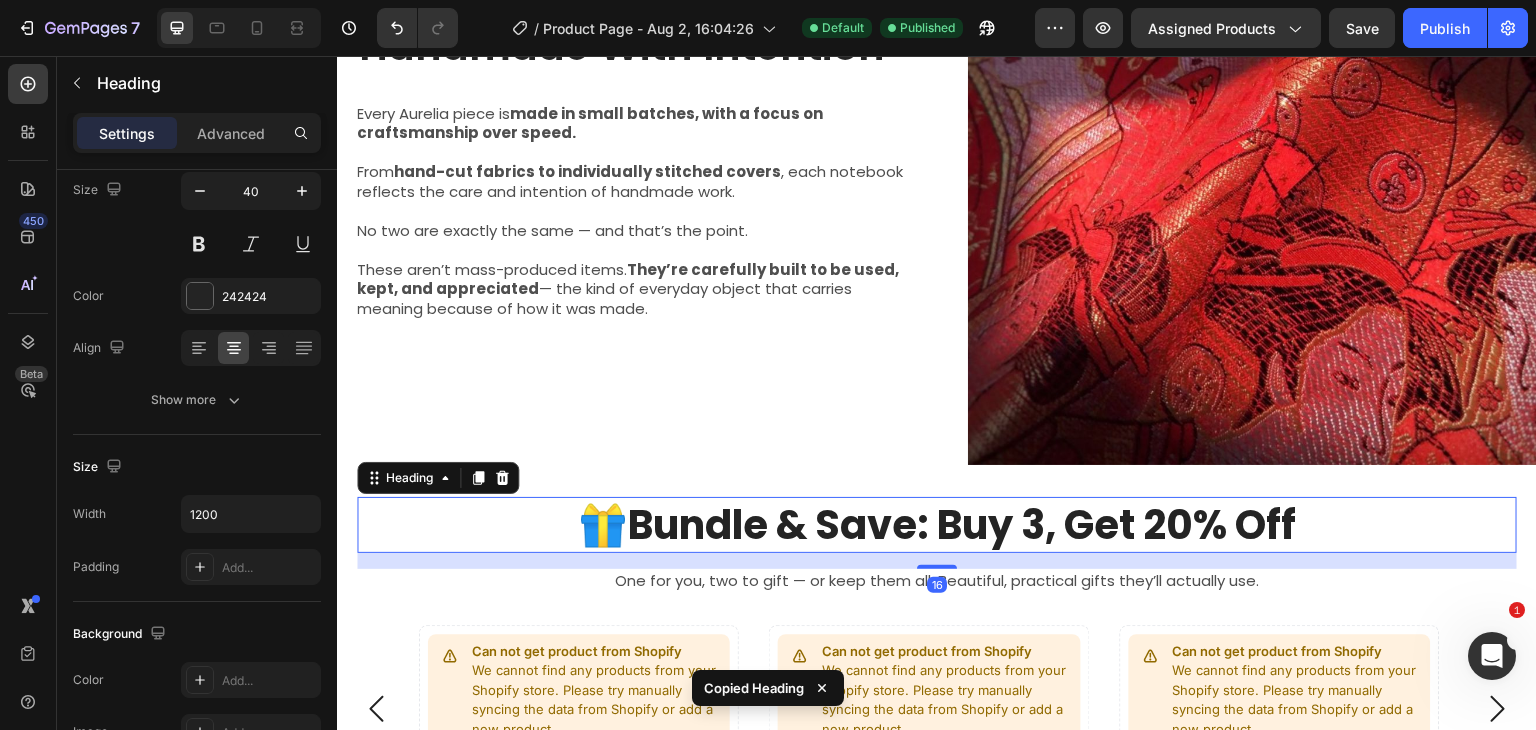 click on "Bundle & Save: Buy 3, Get 20% Off" at bounding box center [962, 525] 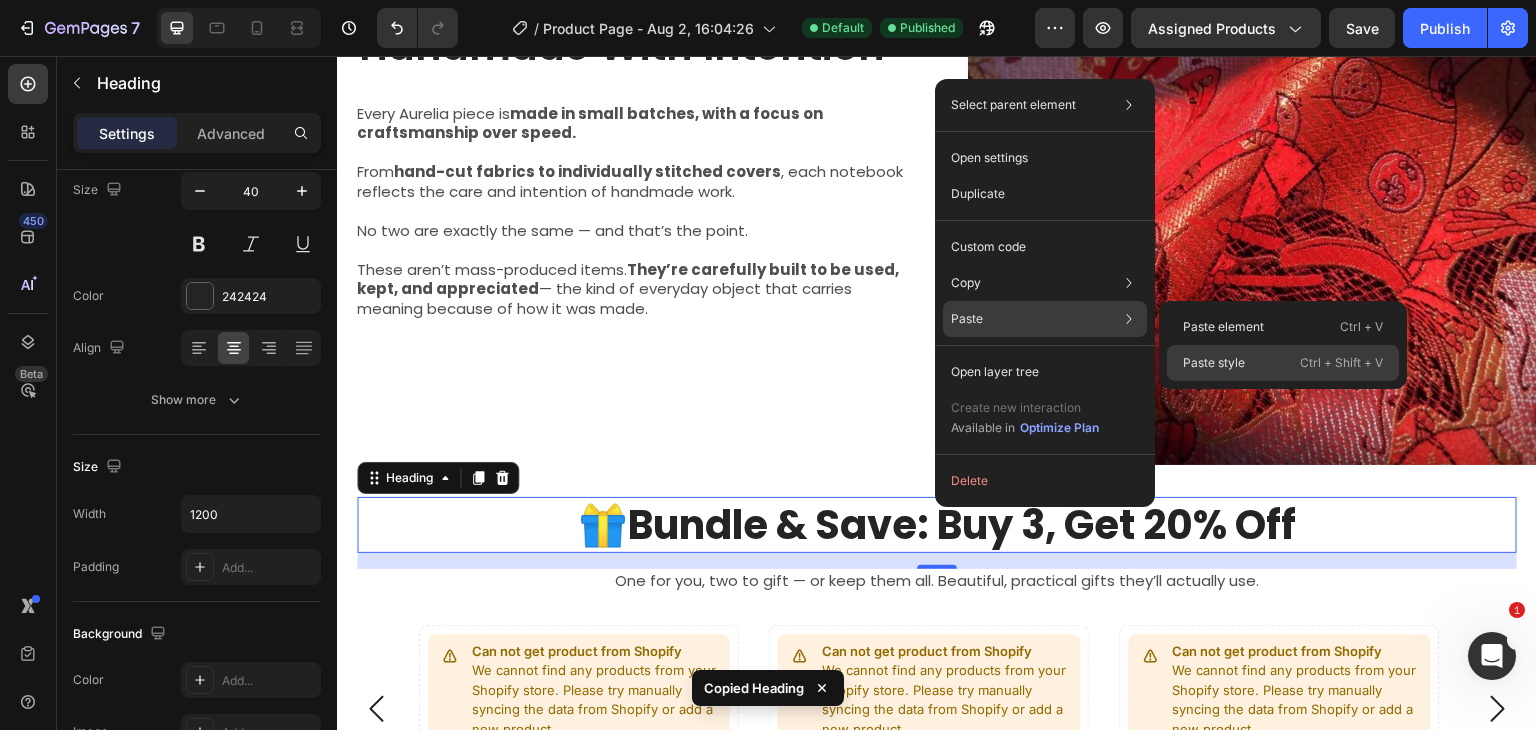click on "Paste style" at bounding box center (1214, 363) 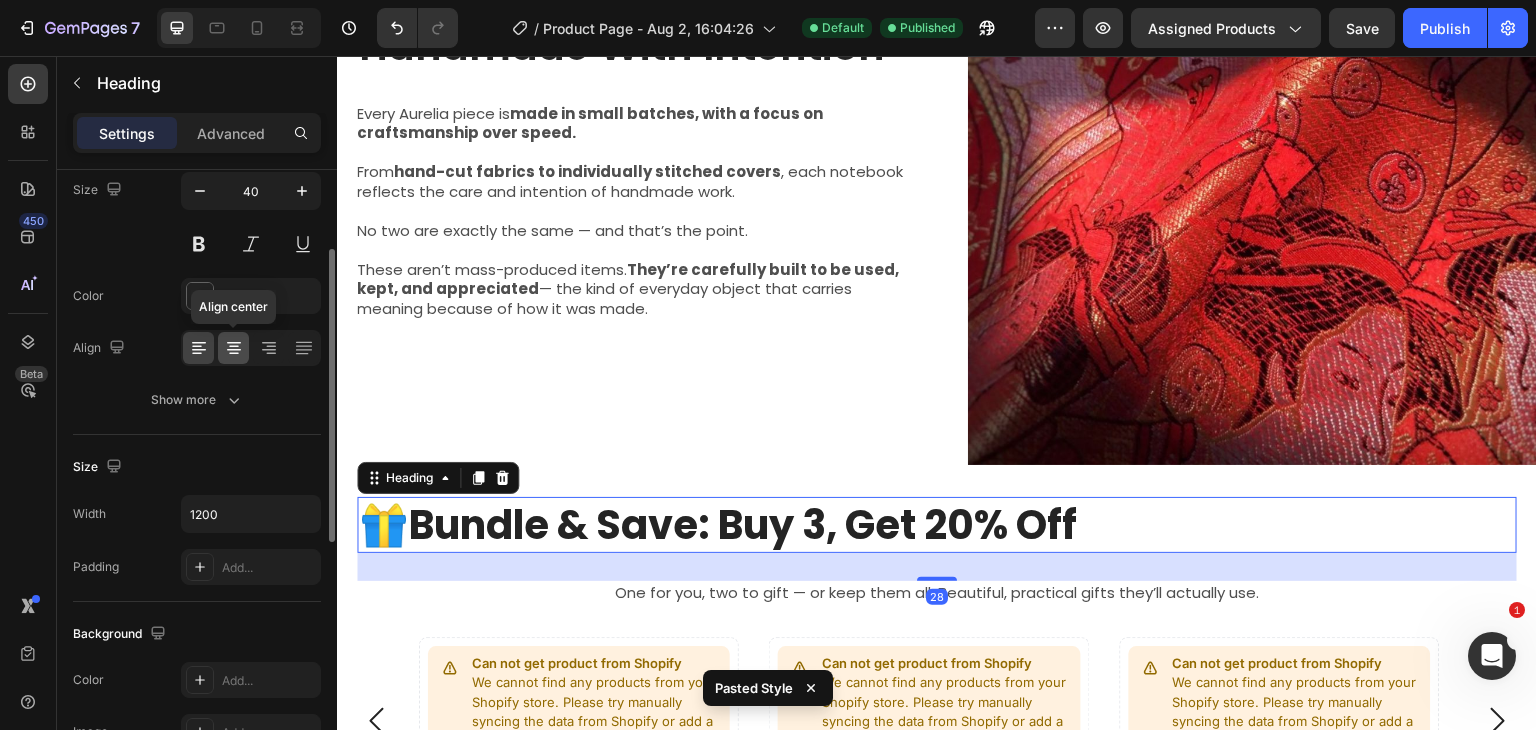 click 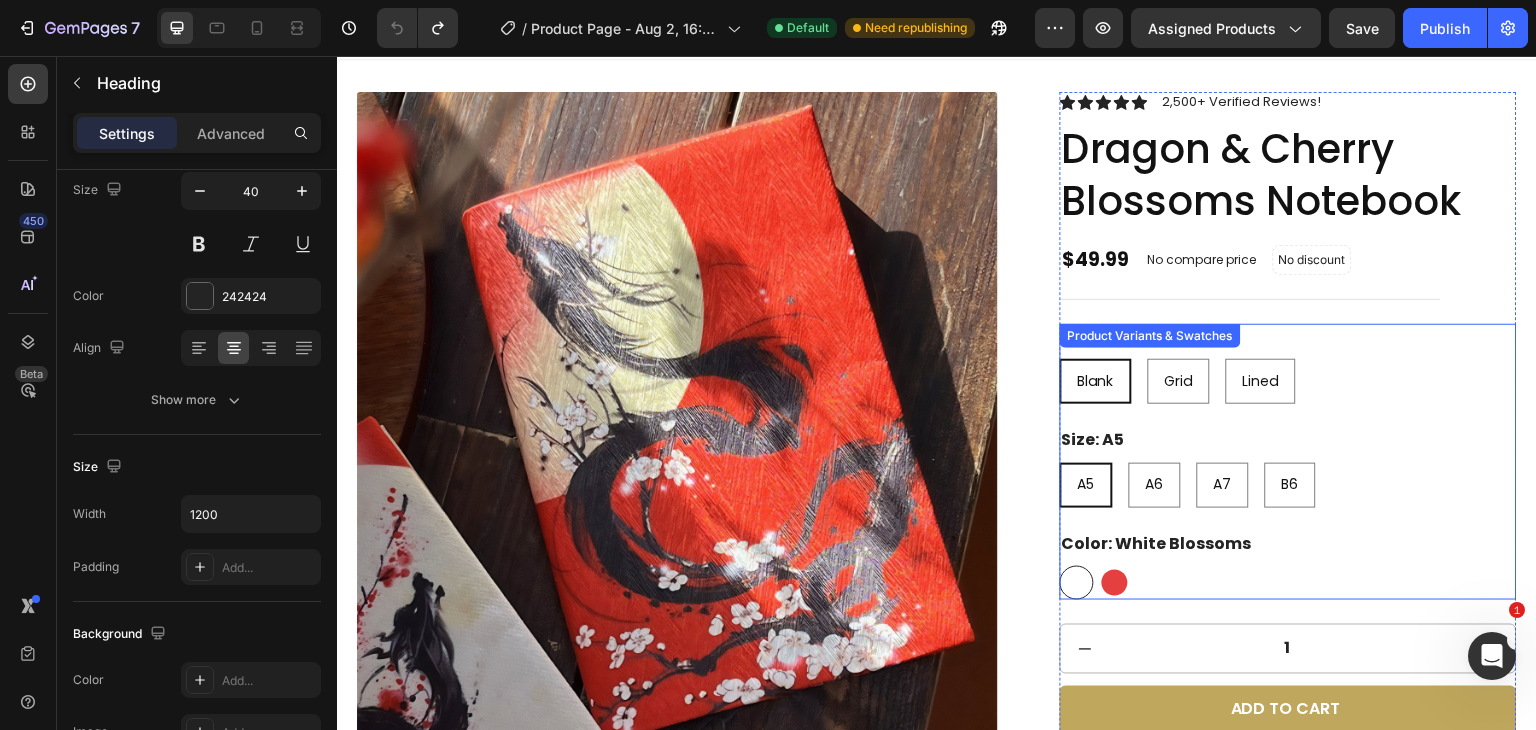 scroll, scrollTop: 0, scrollLeft: 0, axis: both 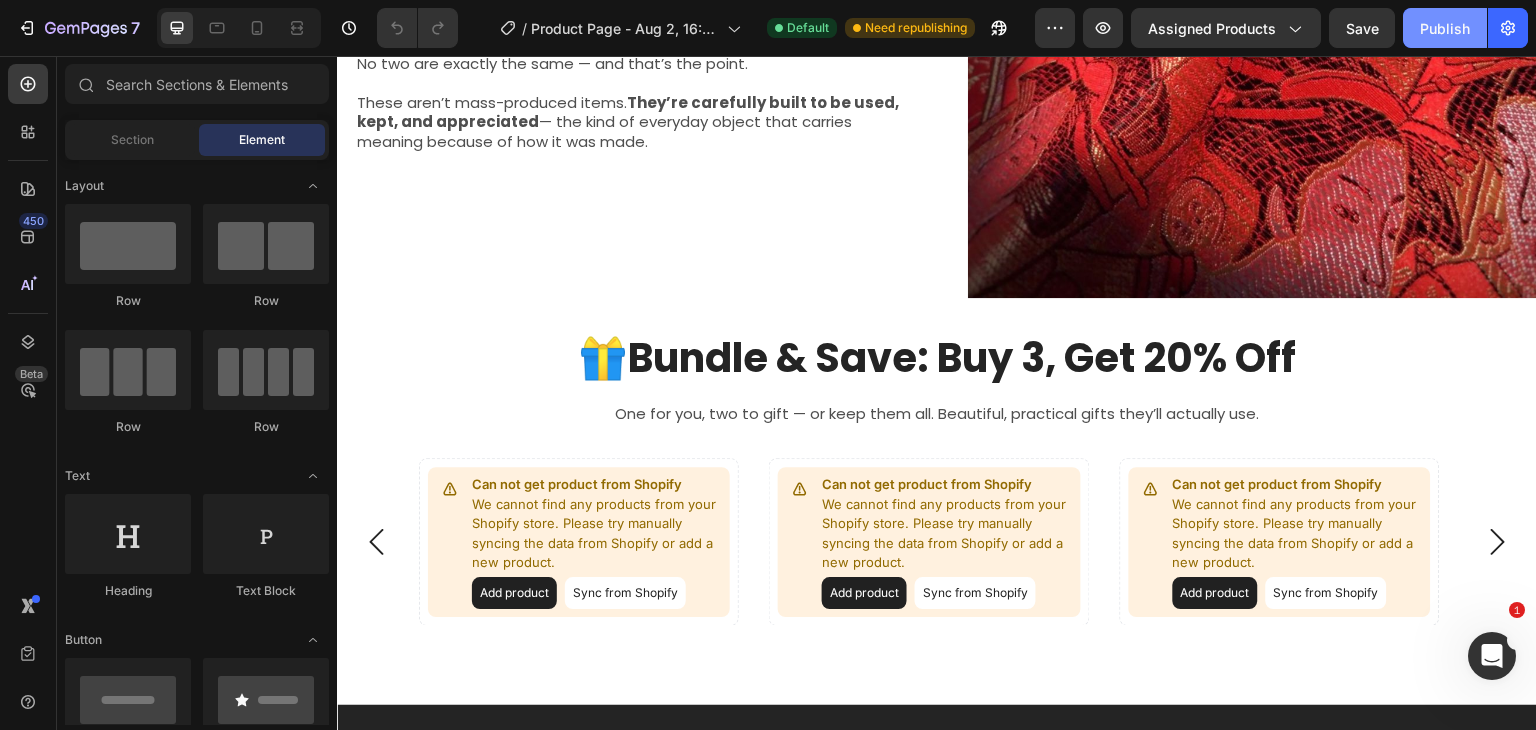 click on "Publish" at bounding box center [1445, 28] 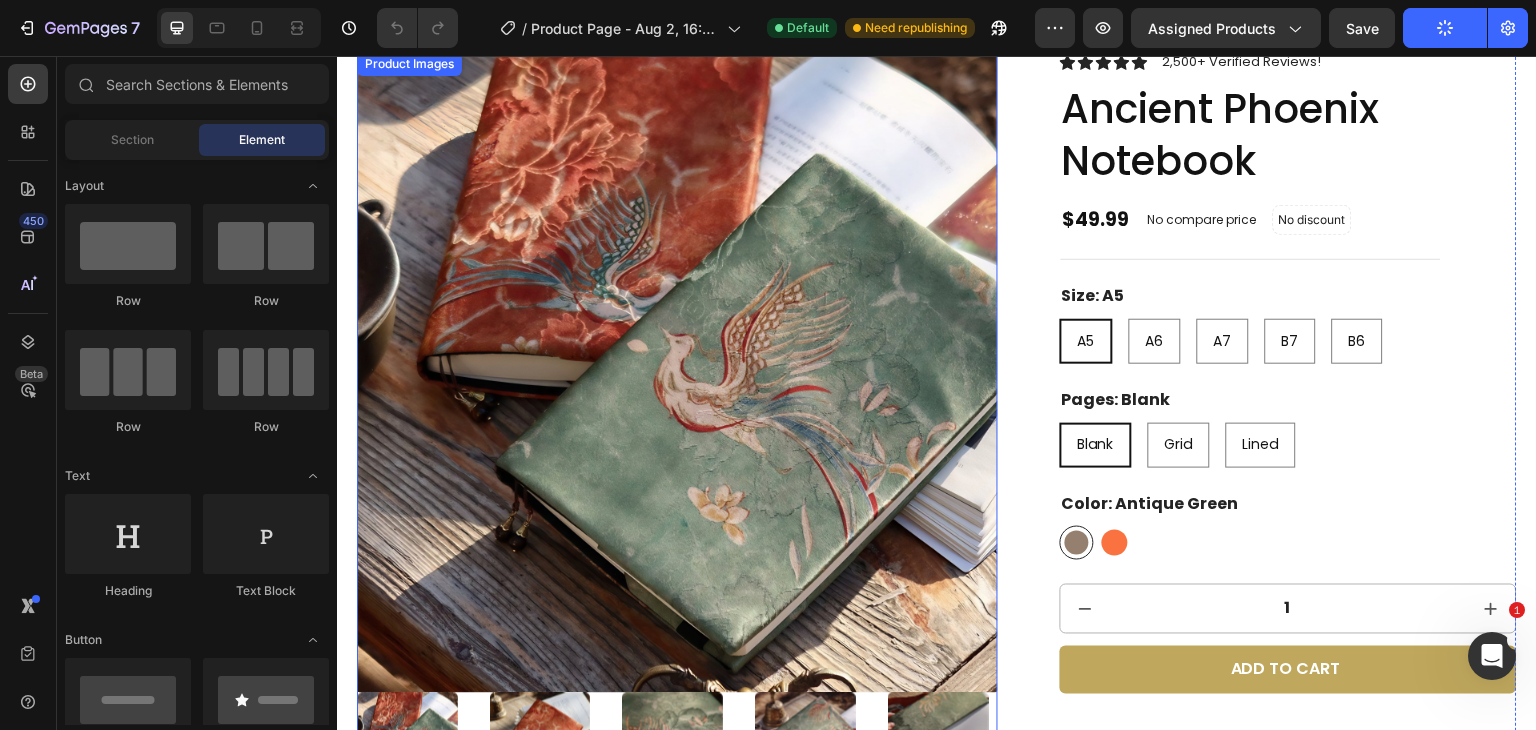 scroll, scrollTop: 166, scrollLeft: 0, axis: vertical 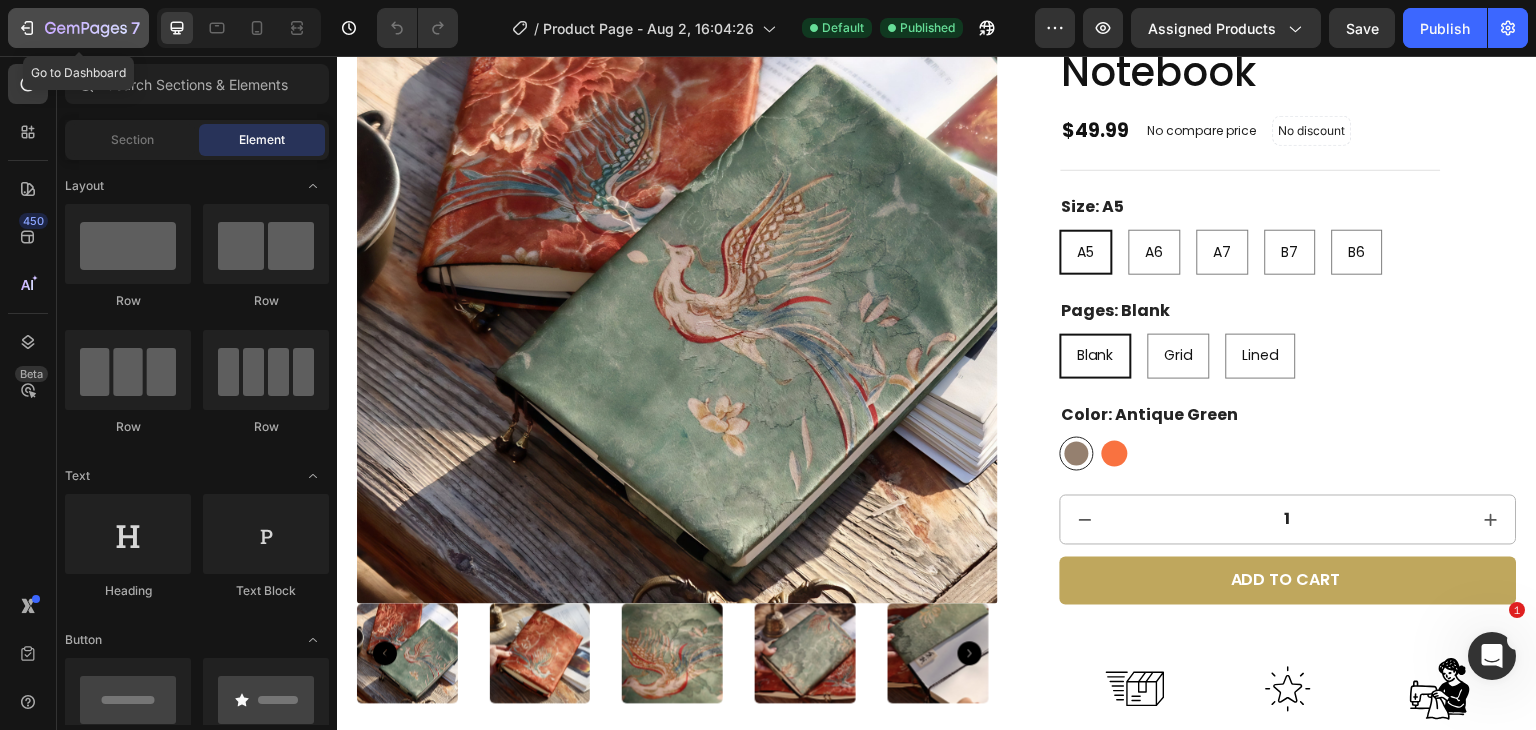 click 